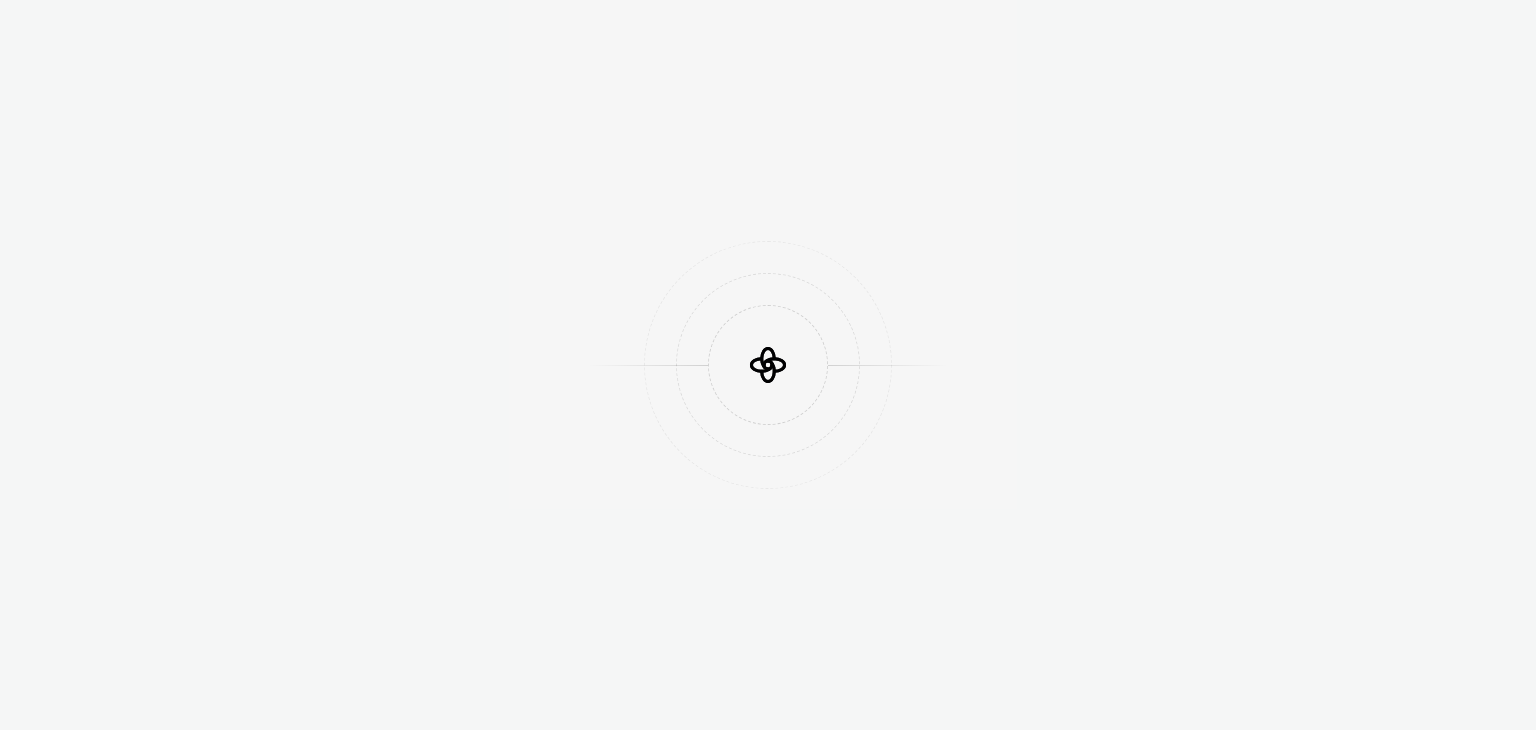 scroll, scrollTop: 0, scrollLeft: 0, axis: both 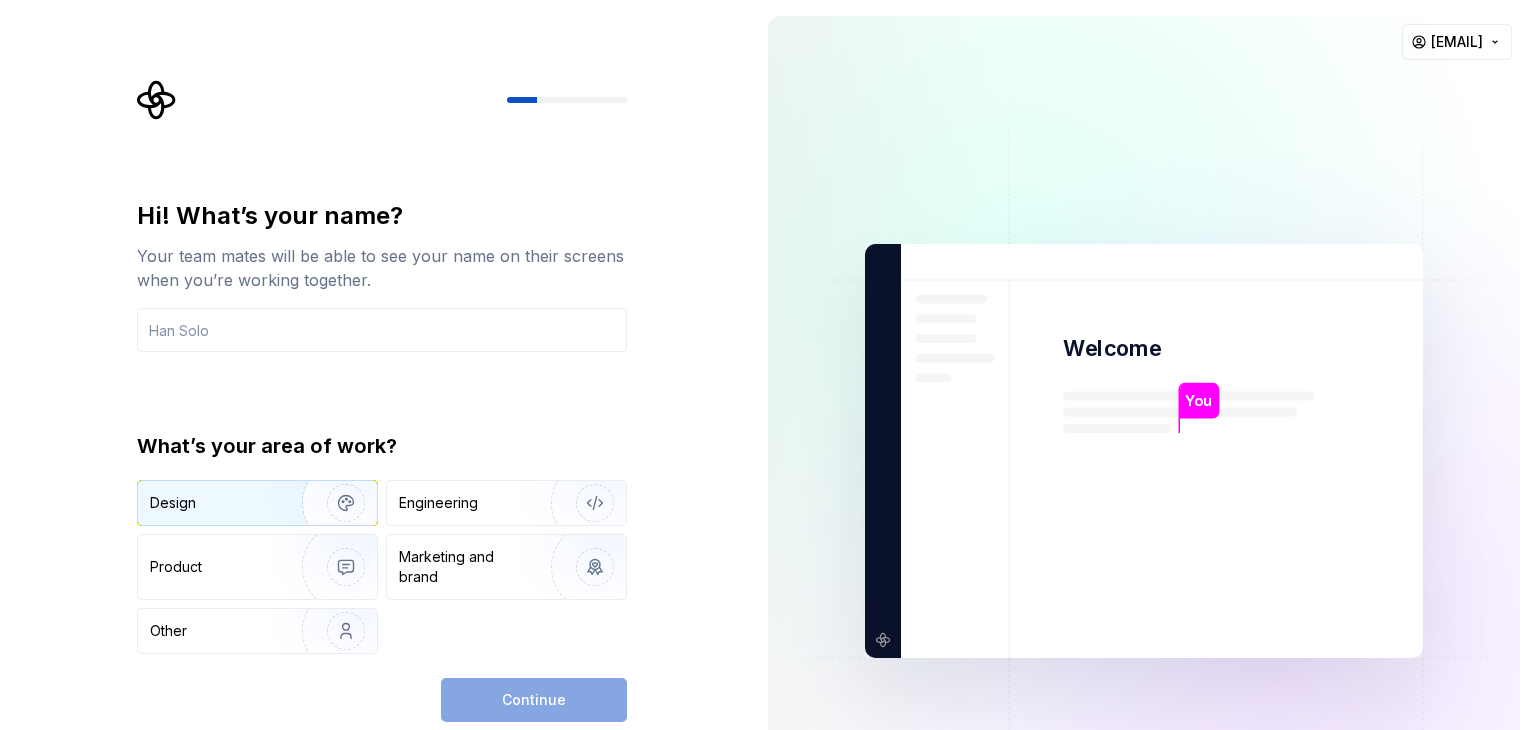 click on "Design" at bounding box center (213, 503) 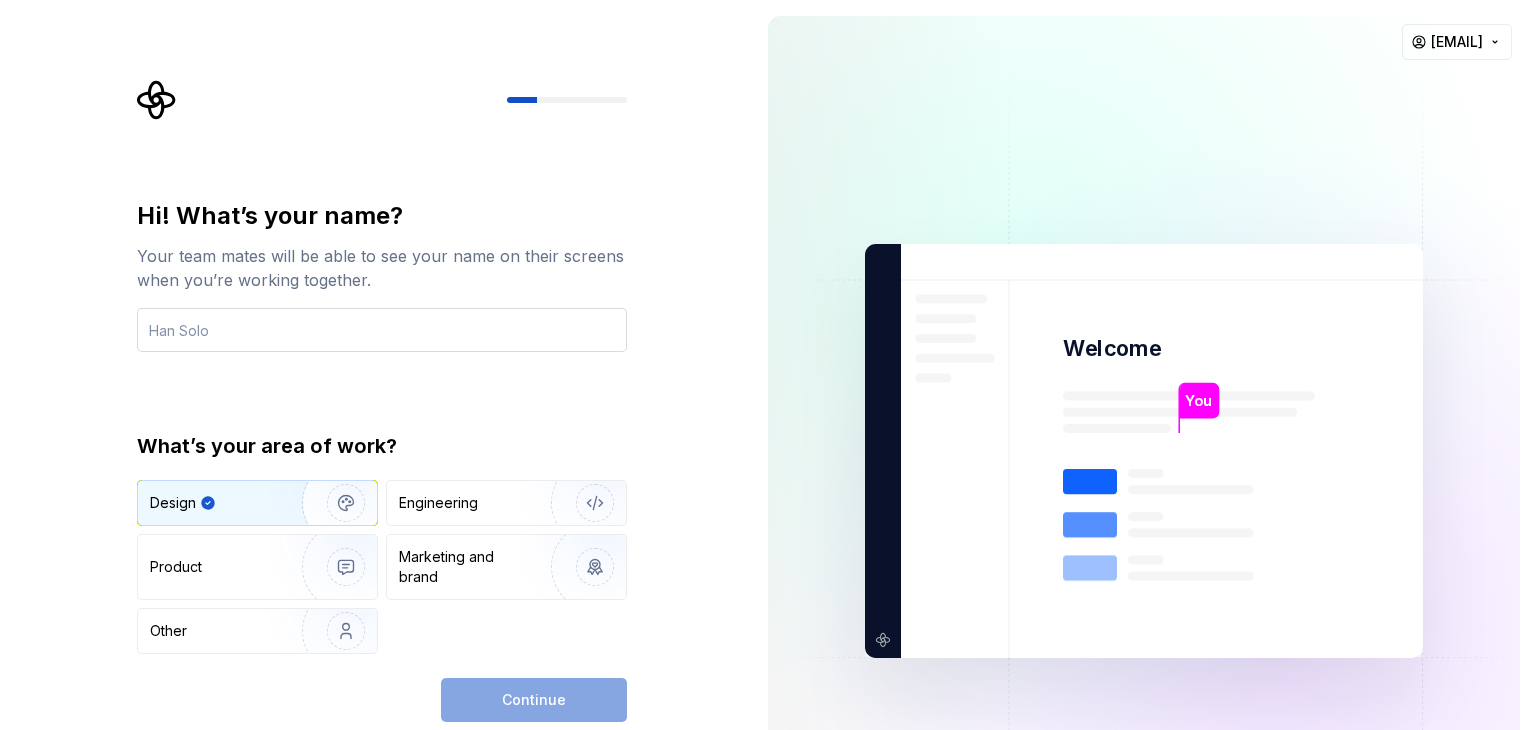 click at bounding box center [382, 330] 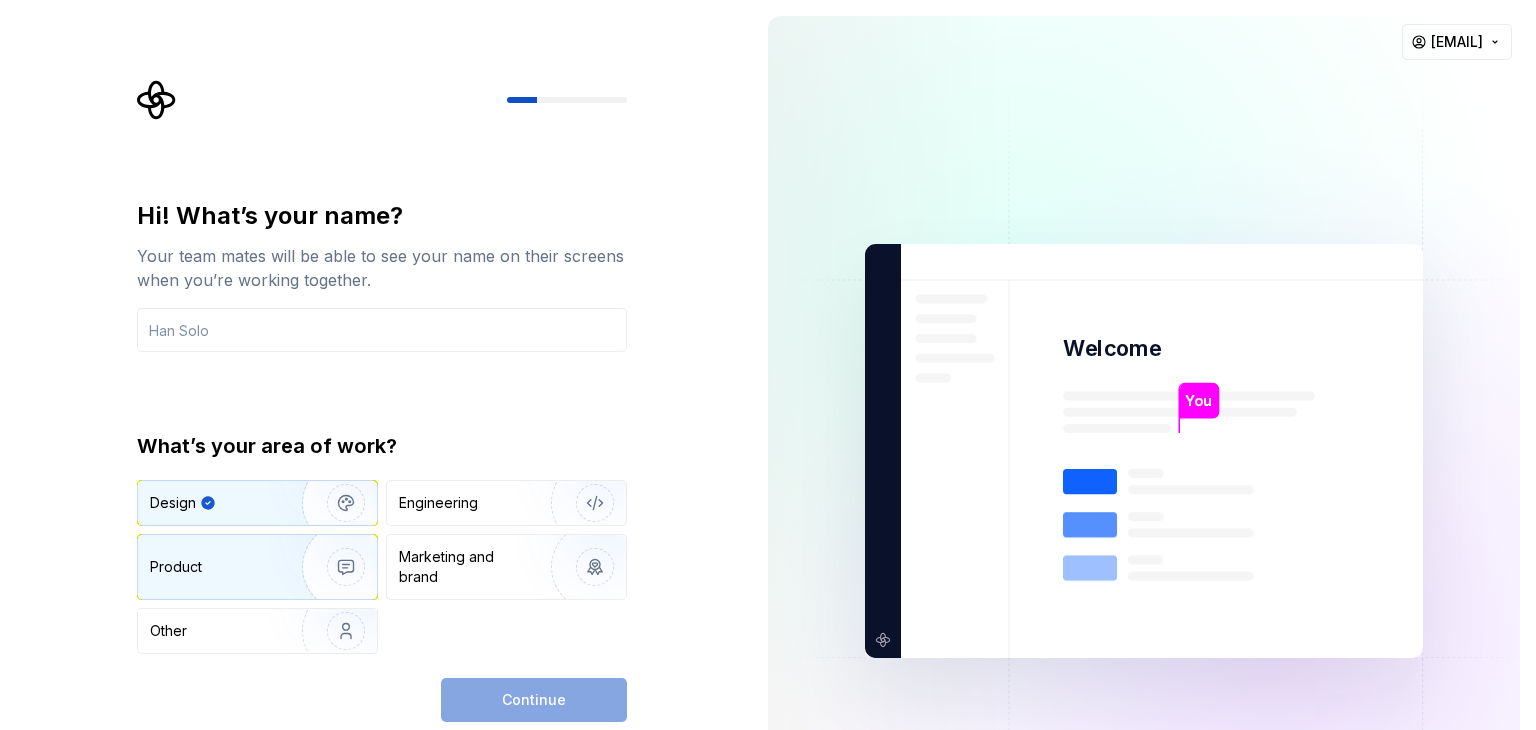click on "Product" at bounding box center [257, 567] 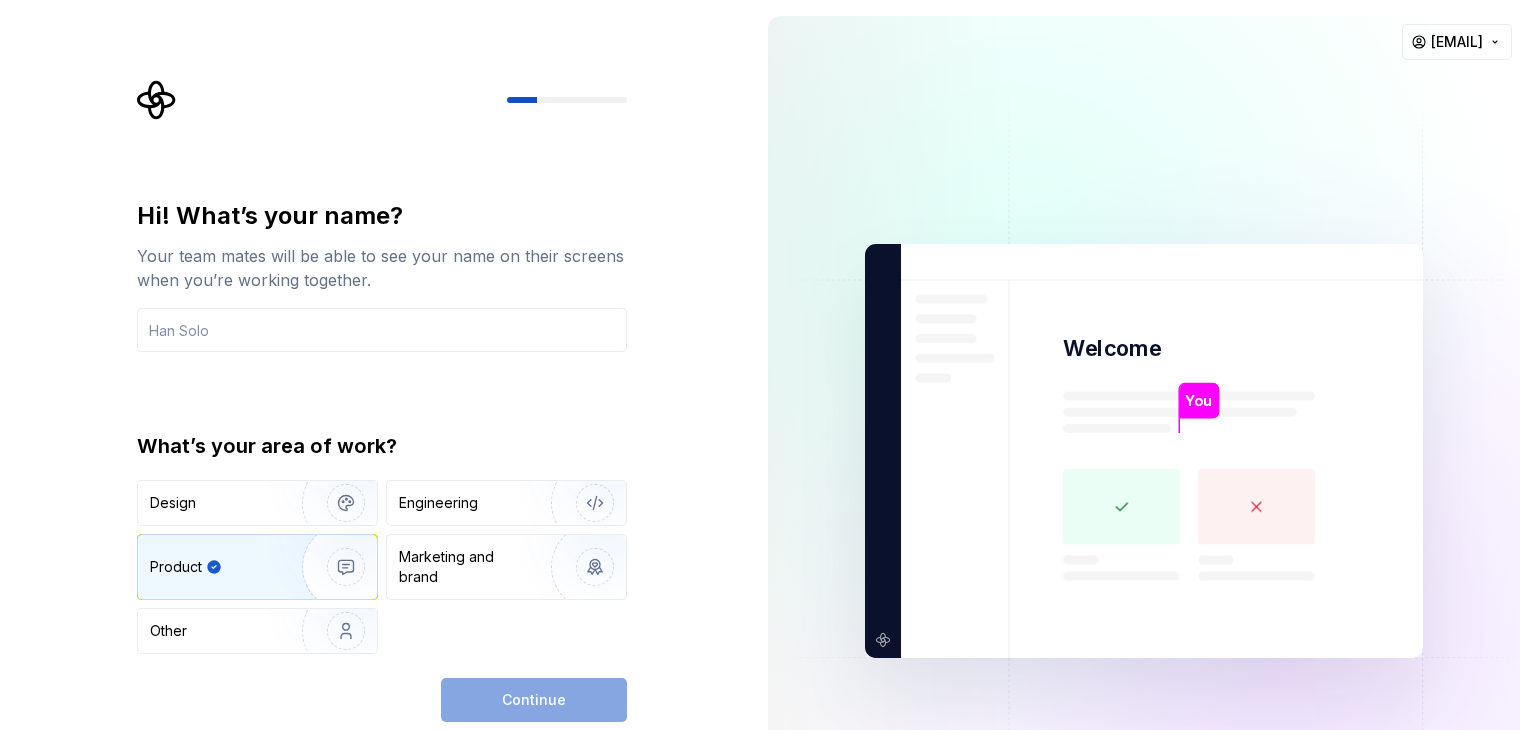 click on "Design Engineering Product Marketing and brand Other" at bounding box center (382, 567) 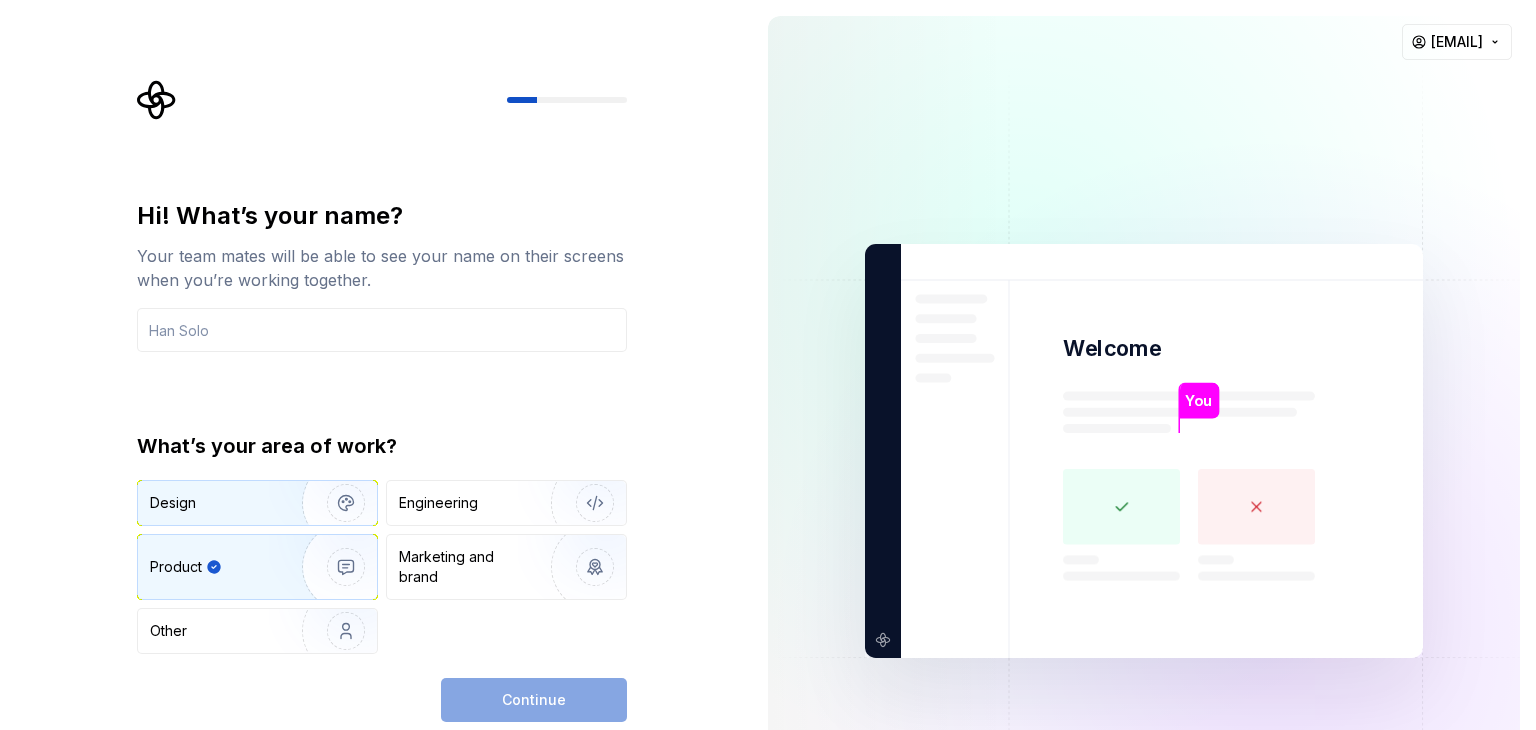 click on "Design" at bounding box center (213, 503) 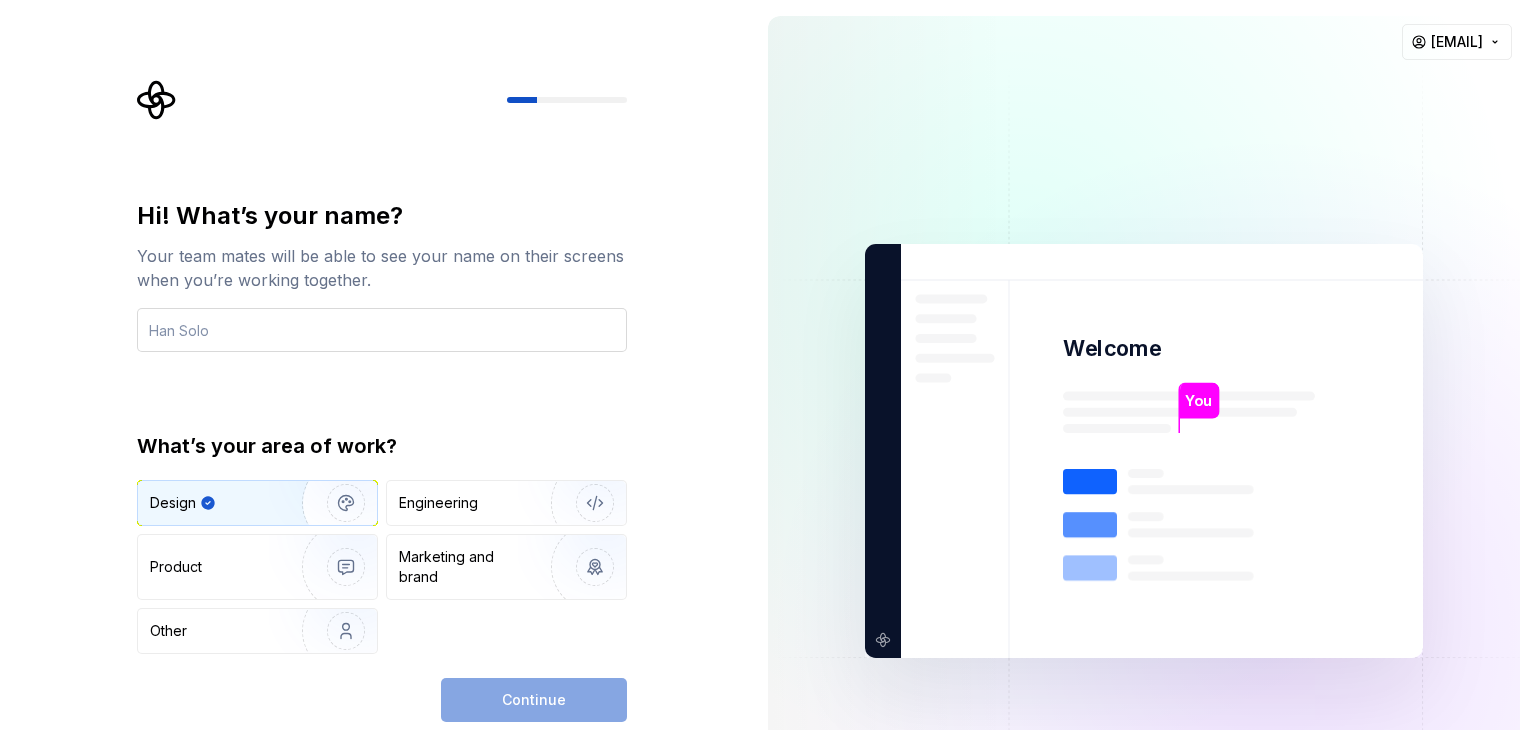 click at bounding box center (382, 330) 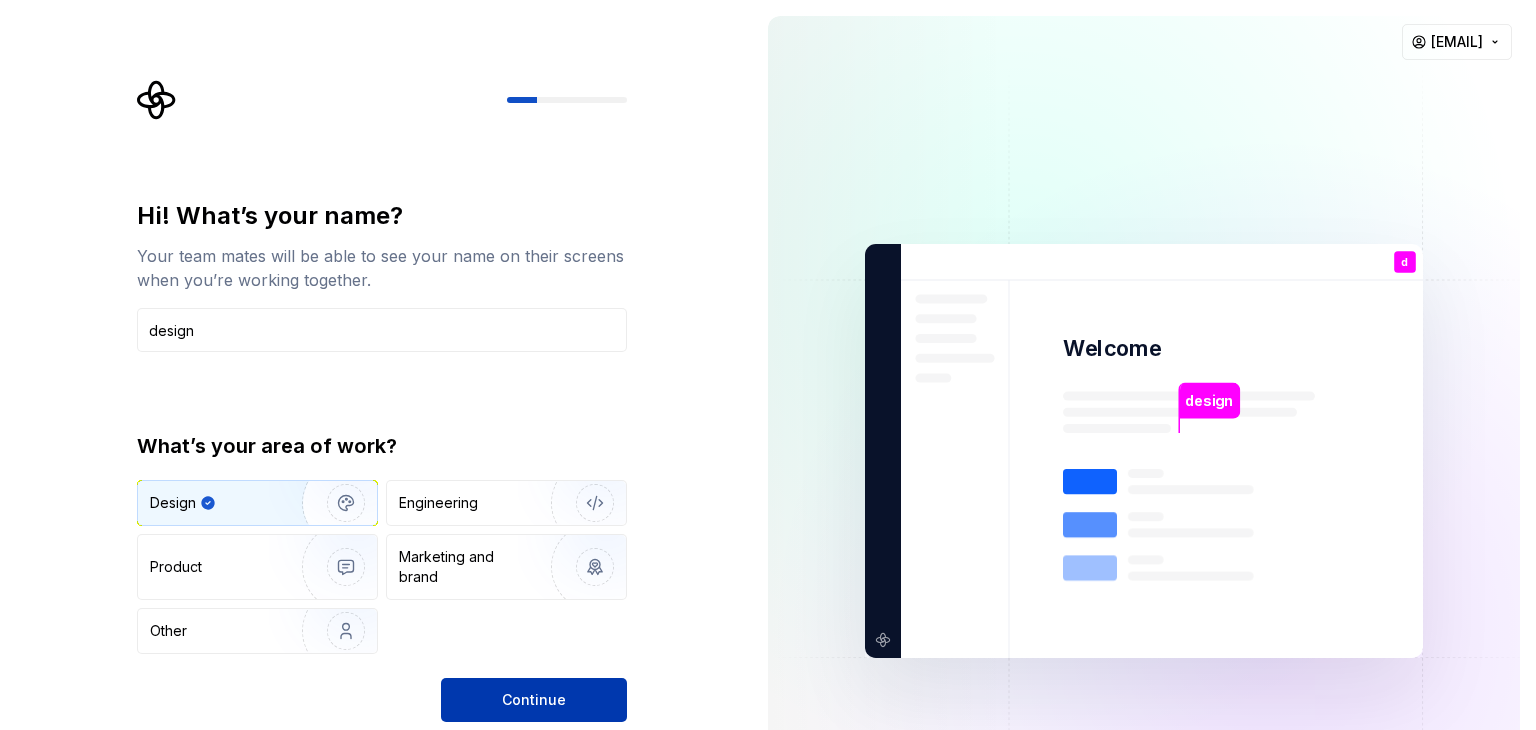 click on "Continue" at bounding box center (534, 700) 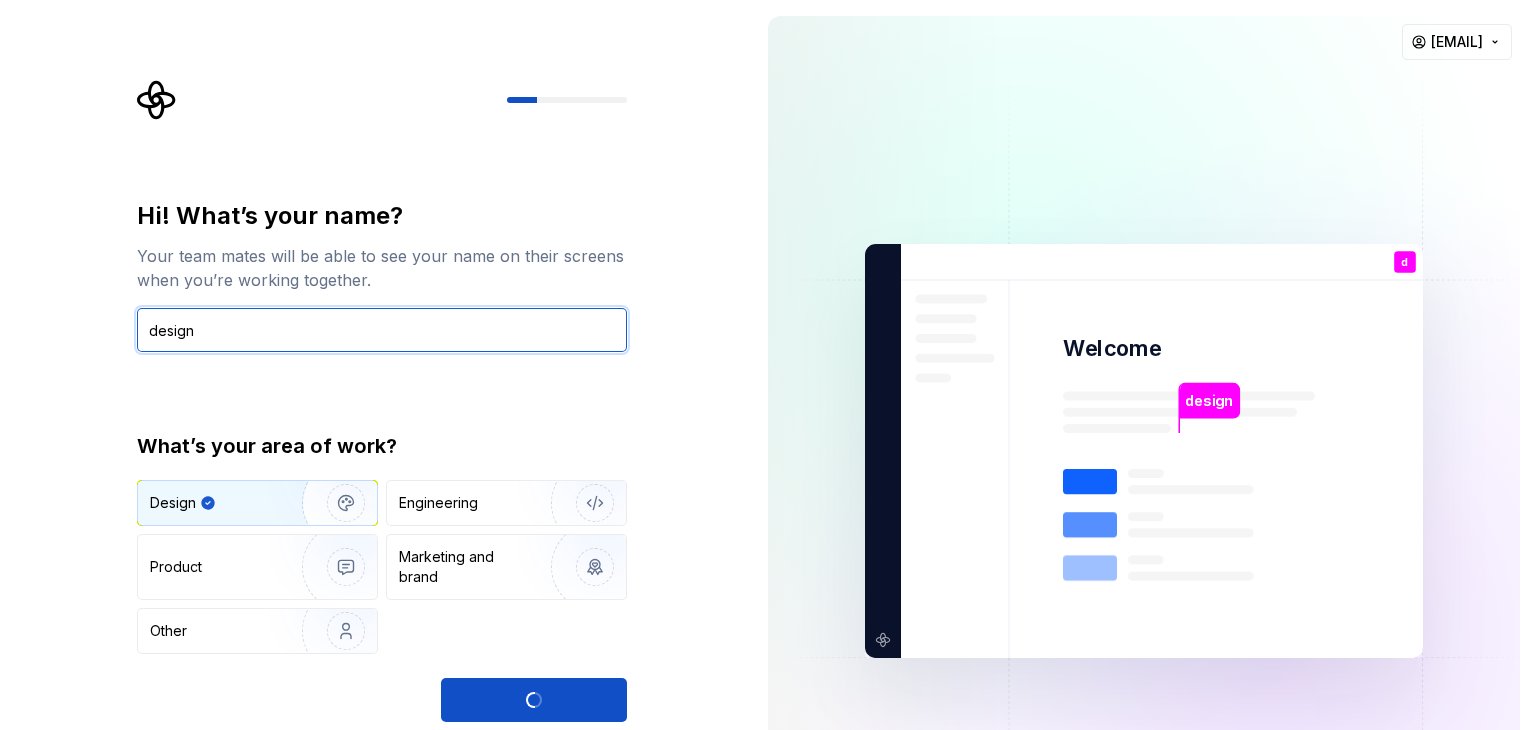 drag, startPoint x: 156, startPoint y: 329, endPoint x: 137, endPoint y: 331, distance: 19.104973 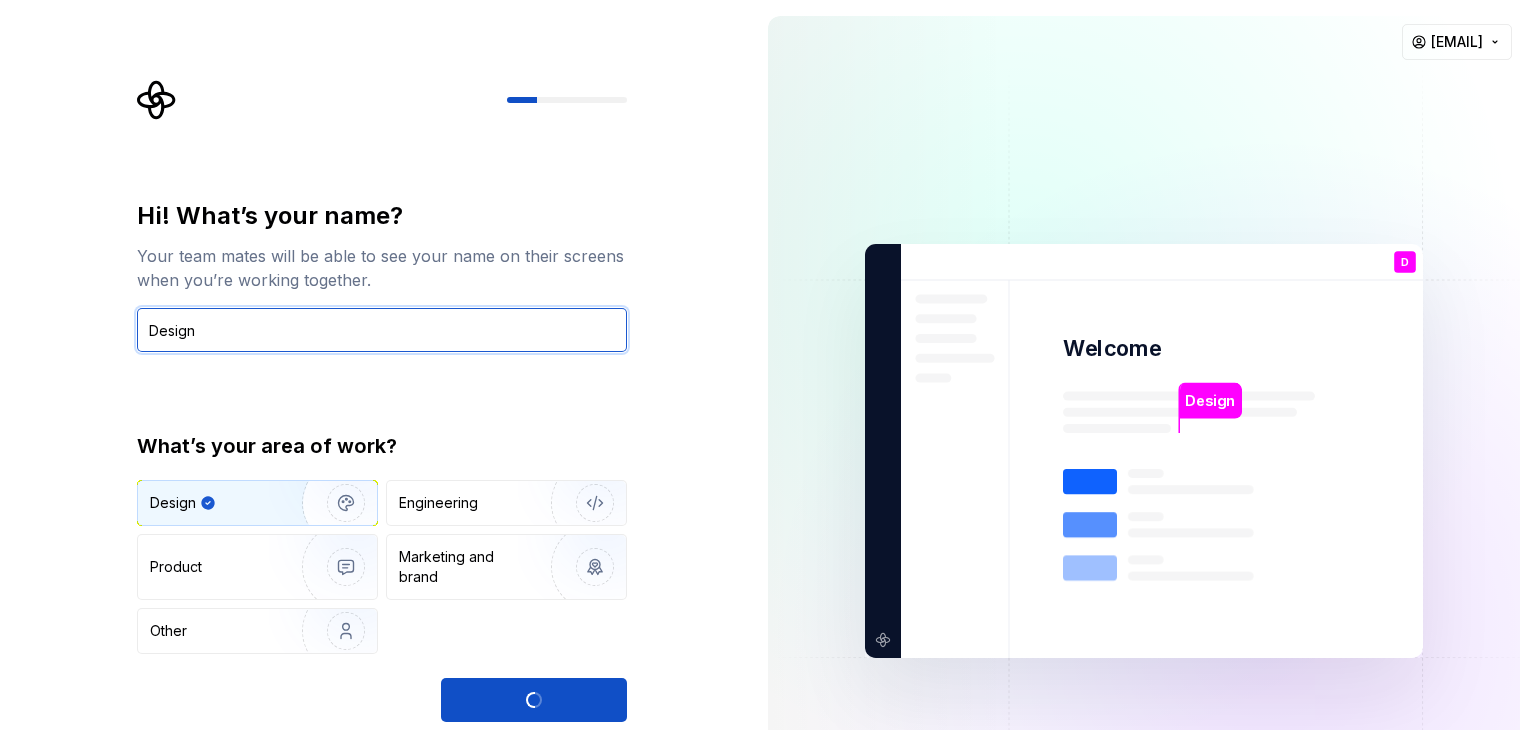 type on "design" 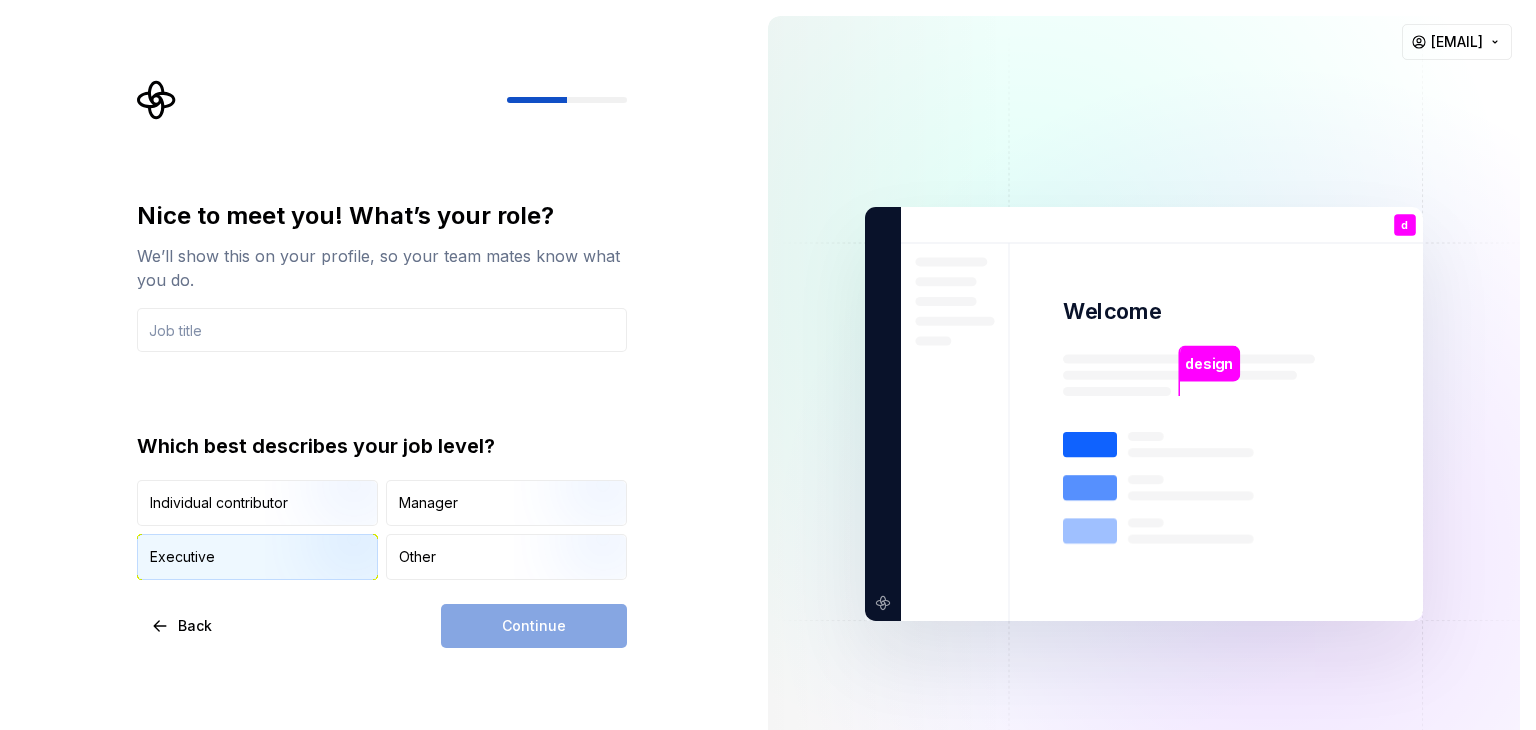 click on "Executive" at bounding box center [257, 557] 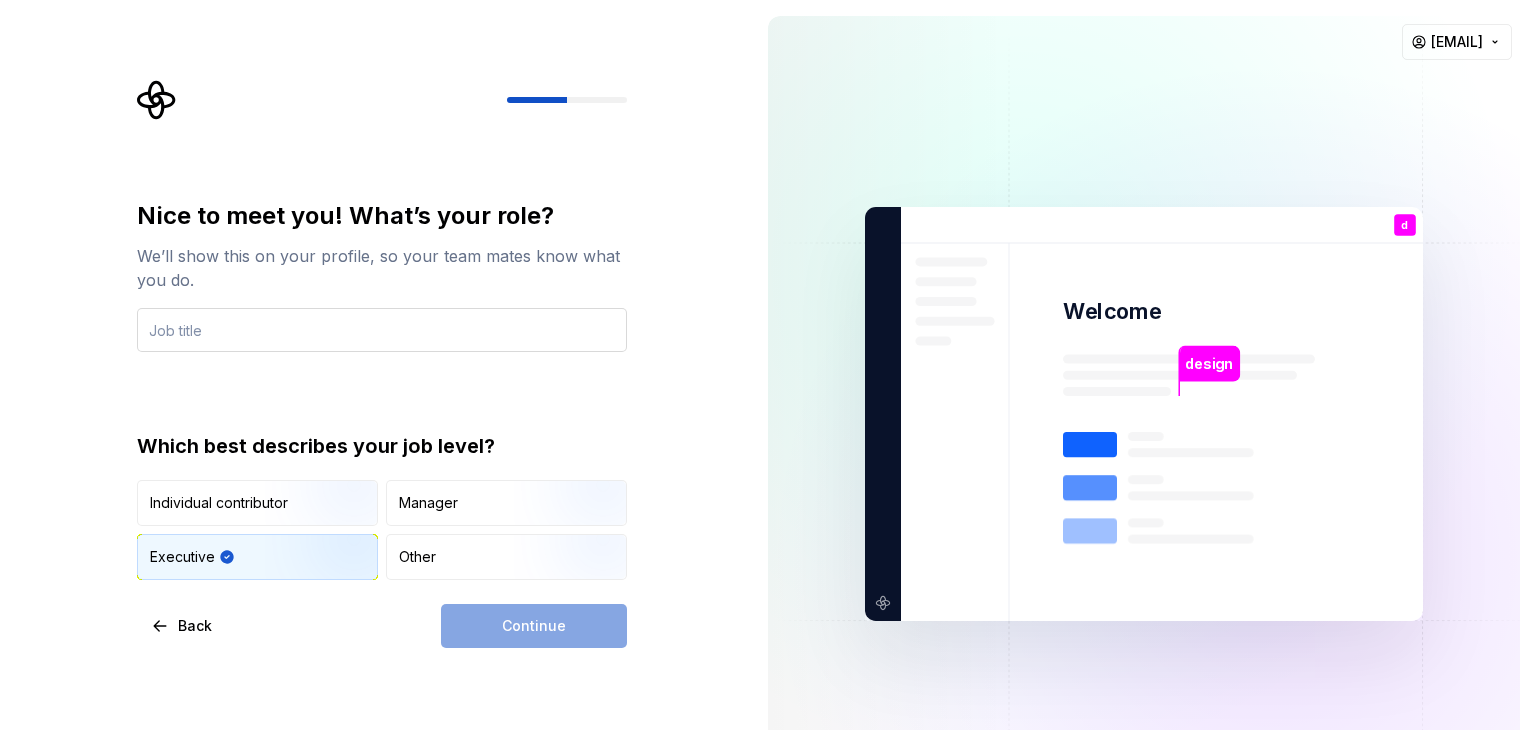 click at bounding box center (382, 330) 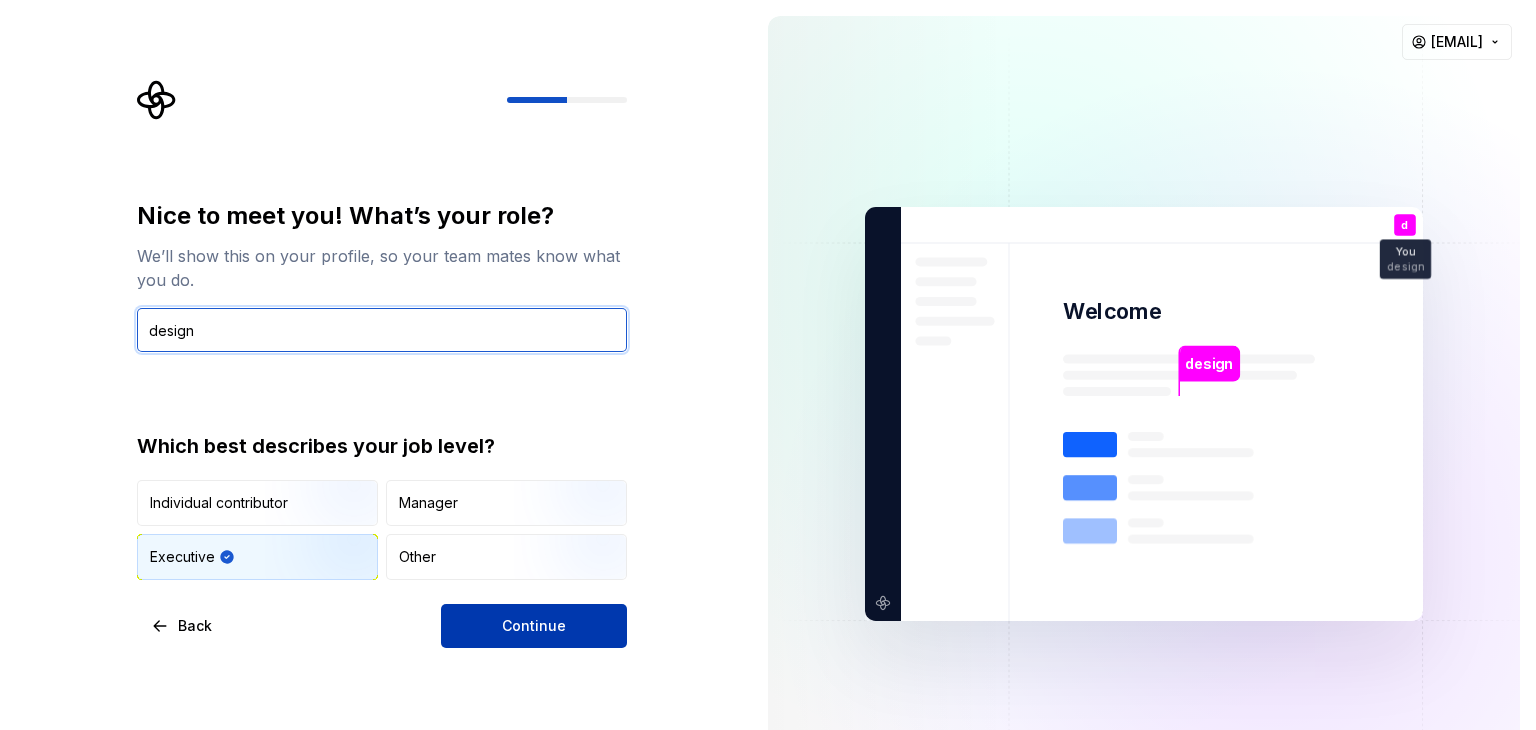 type on "design" 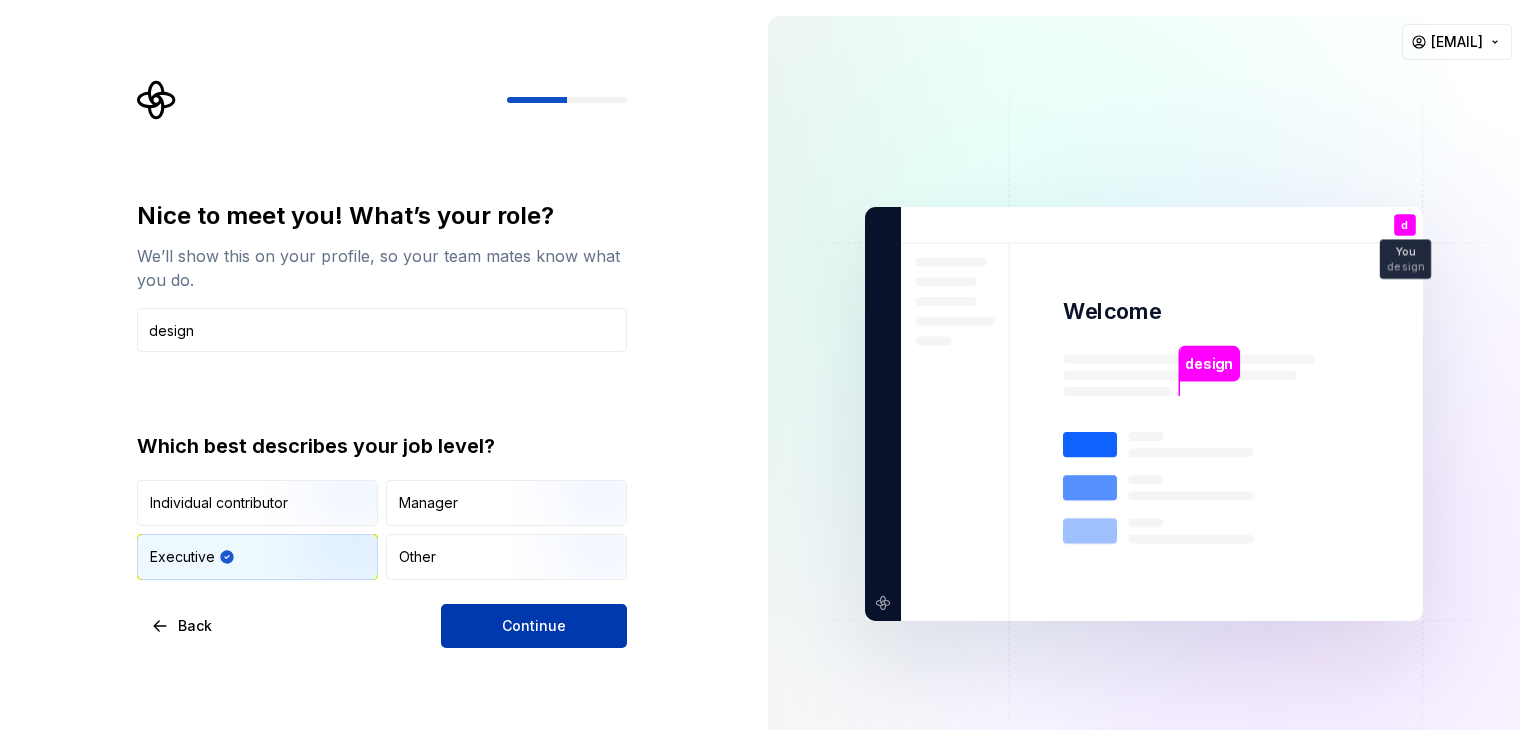 click on "Continue" at bounding box center (534, 626) 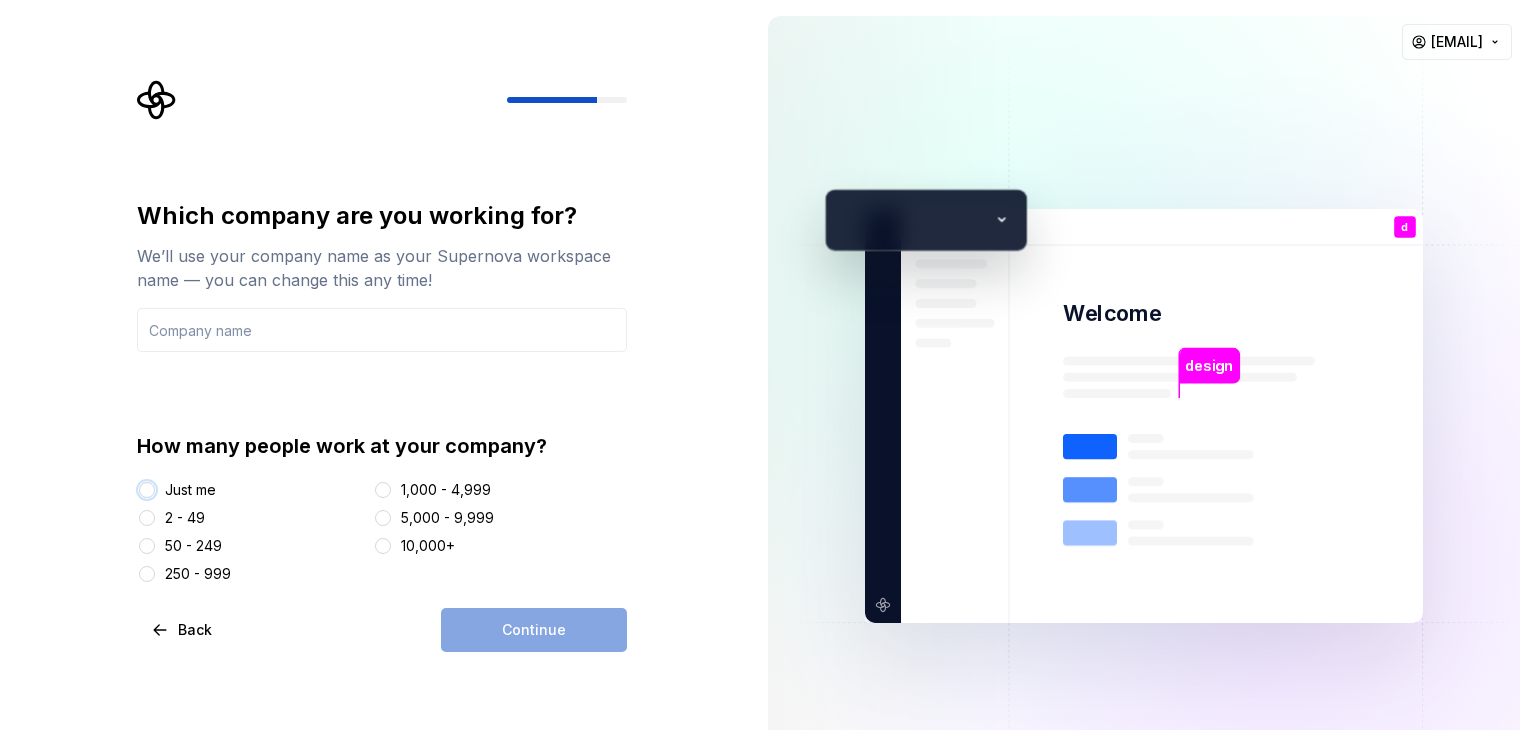 click on "Just me" at bounding box center [147, 490] 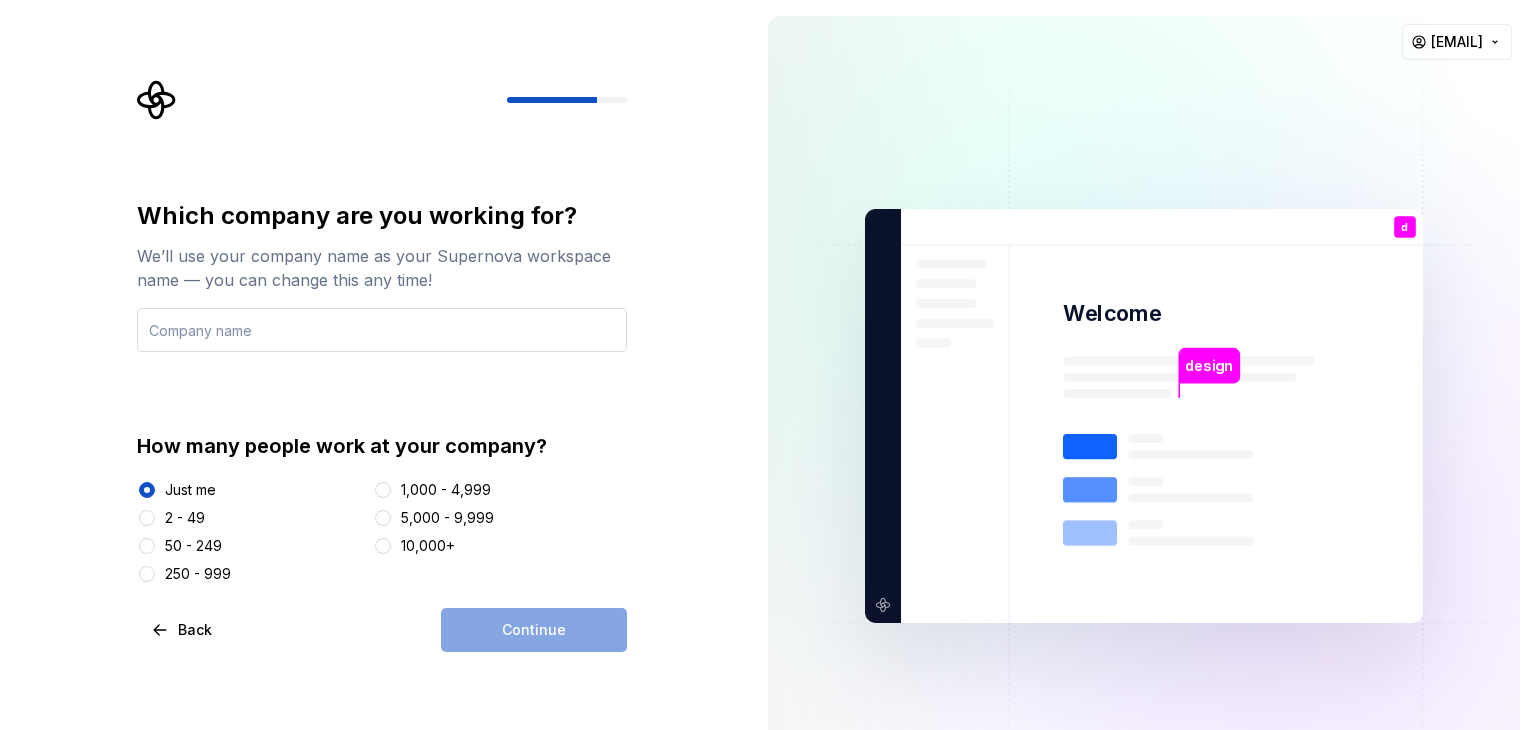 click at bounding box center [382, 330] 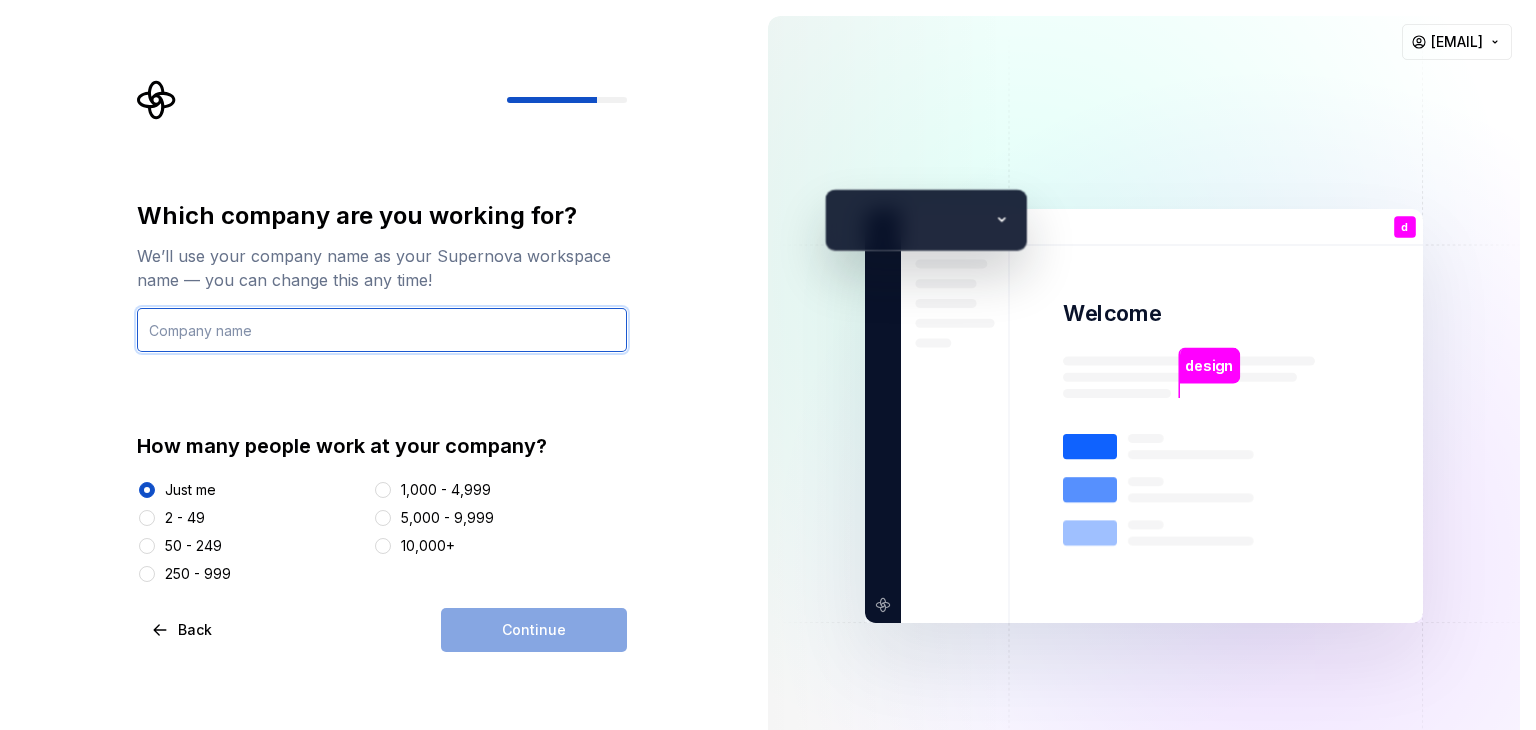 click at bounding box center [382, 330] 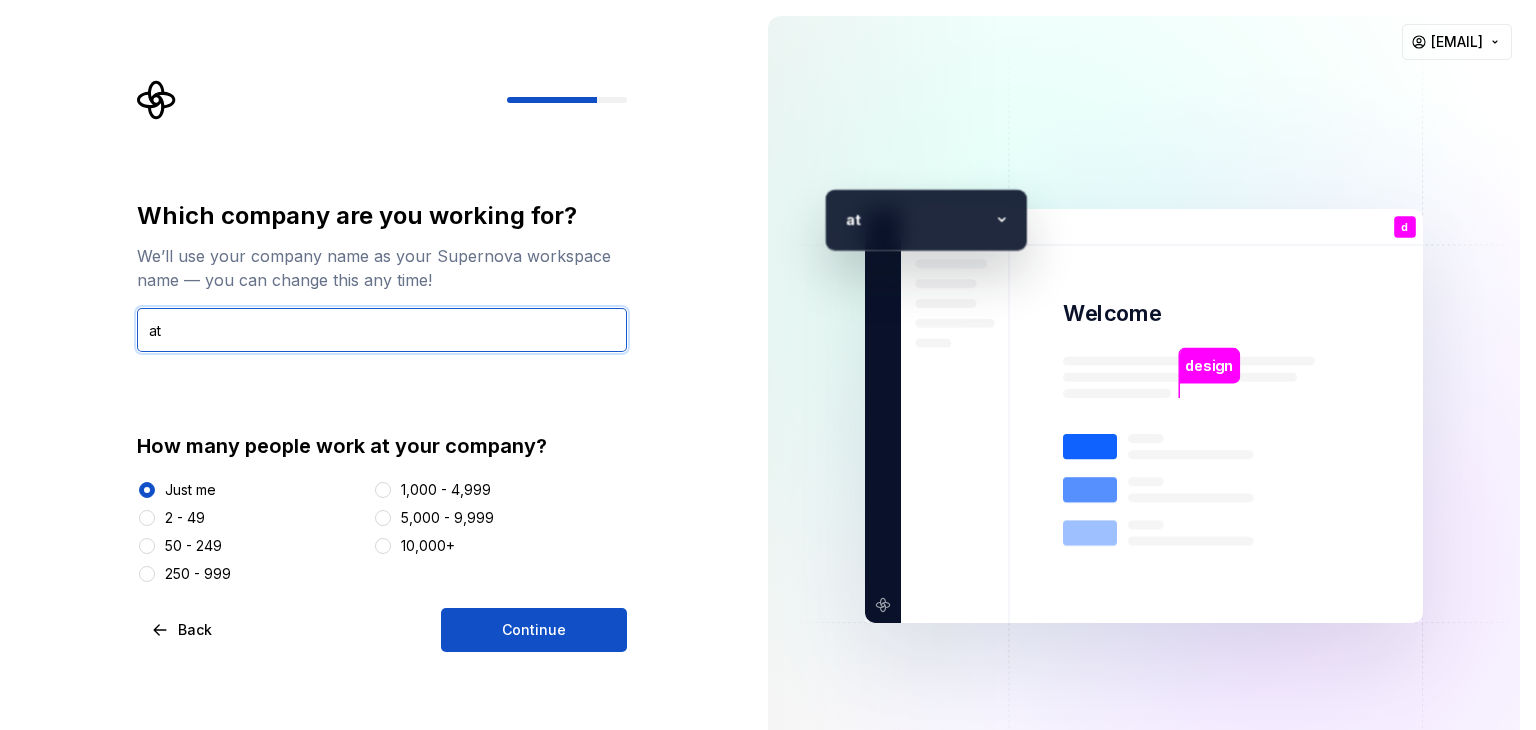 type on "a" 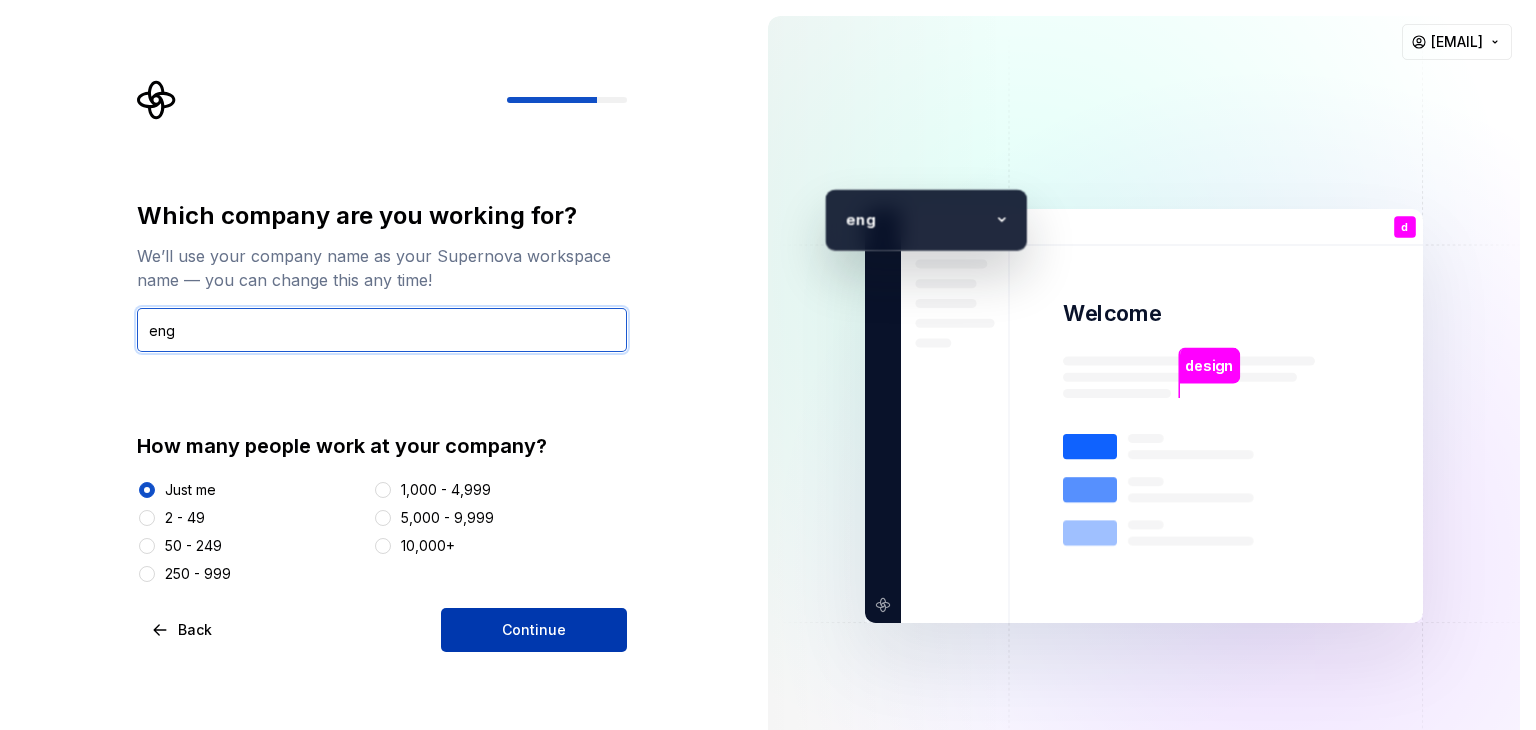 type on "eng" 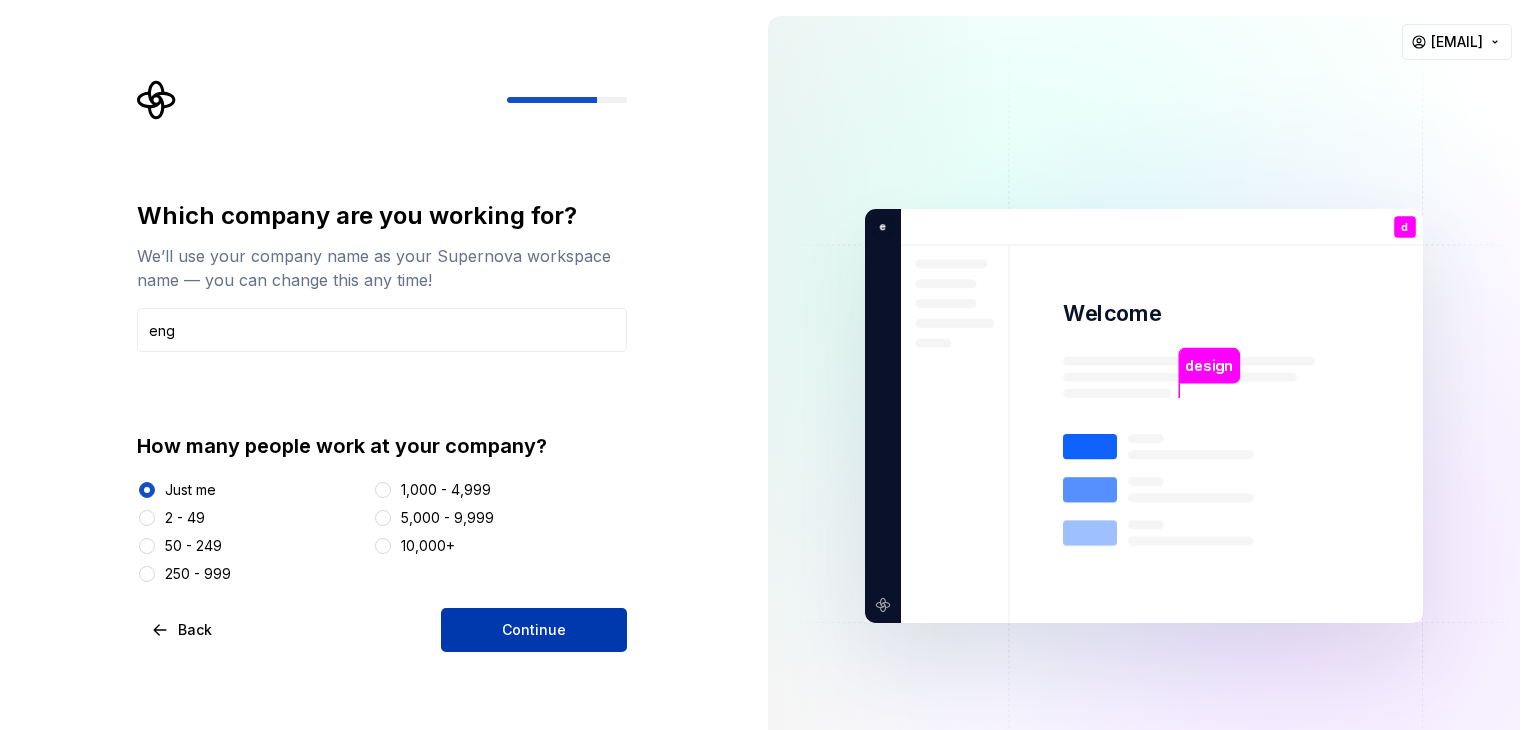 click on "Continue" at bounding box center (534, 630) 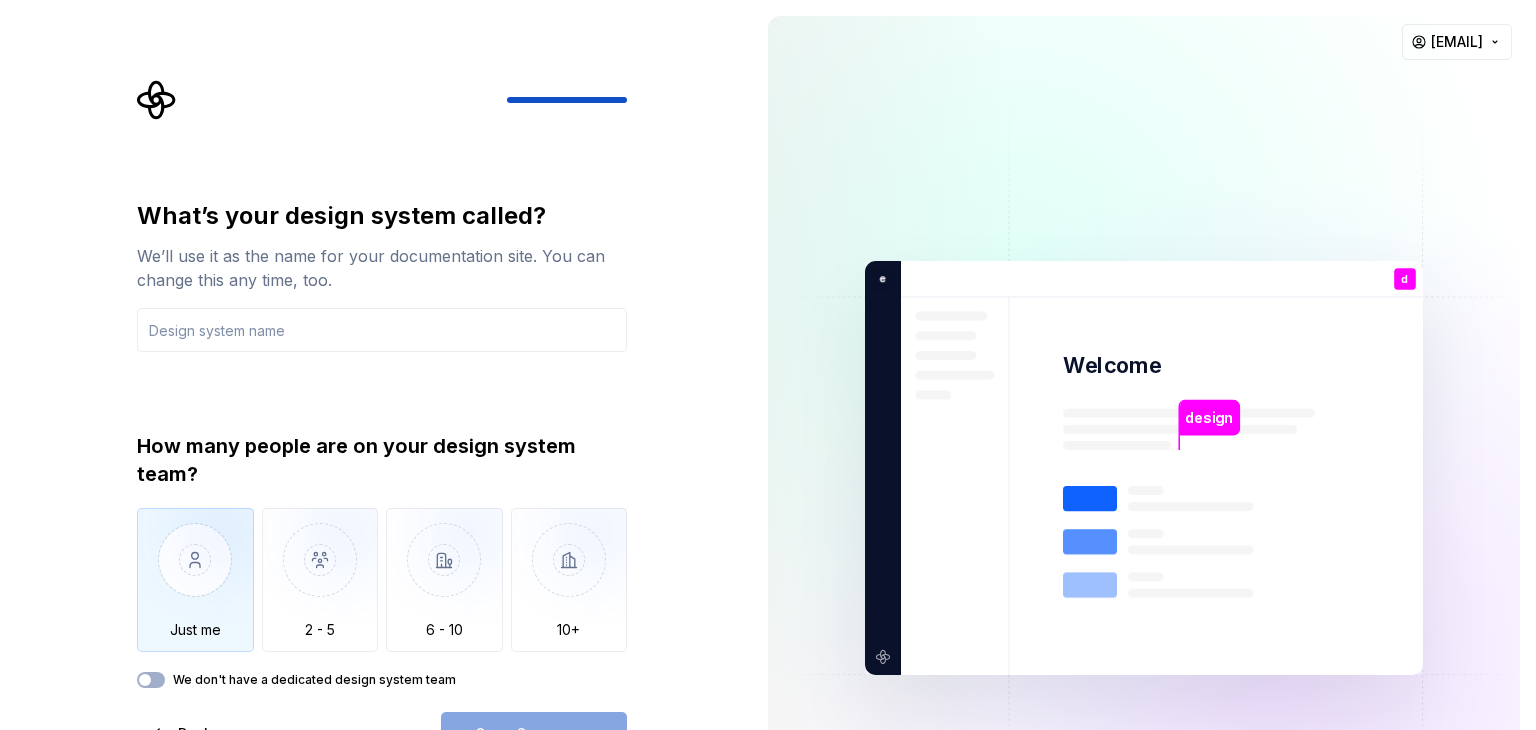 click at bounding box center (195, 575) 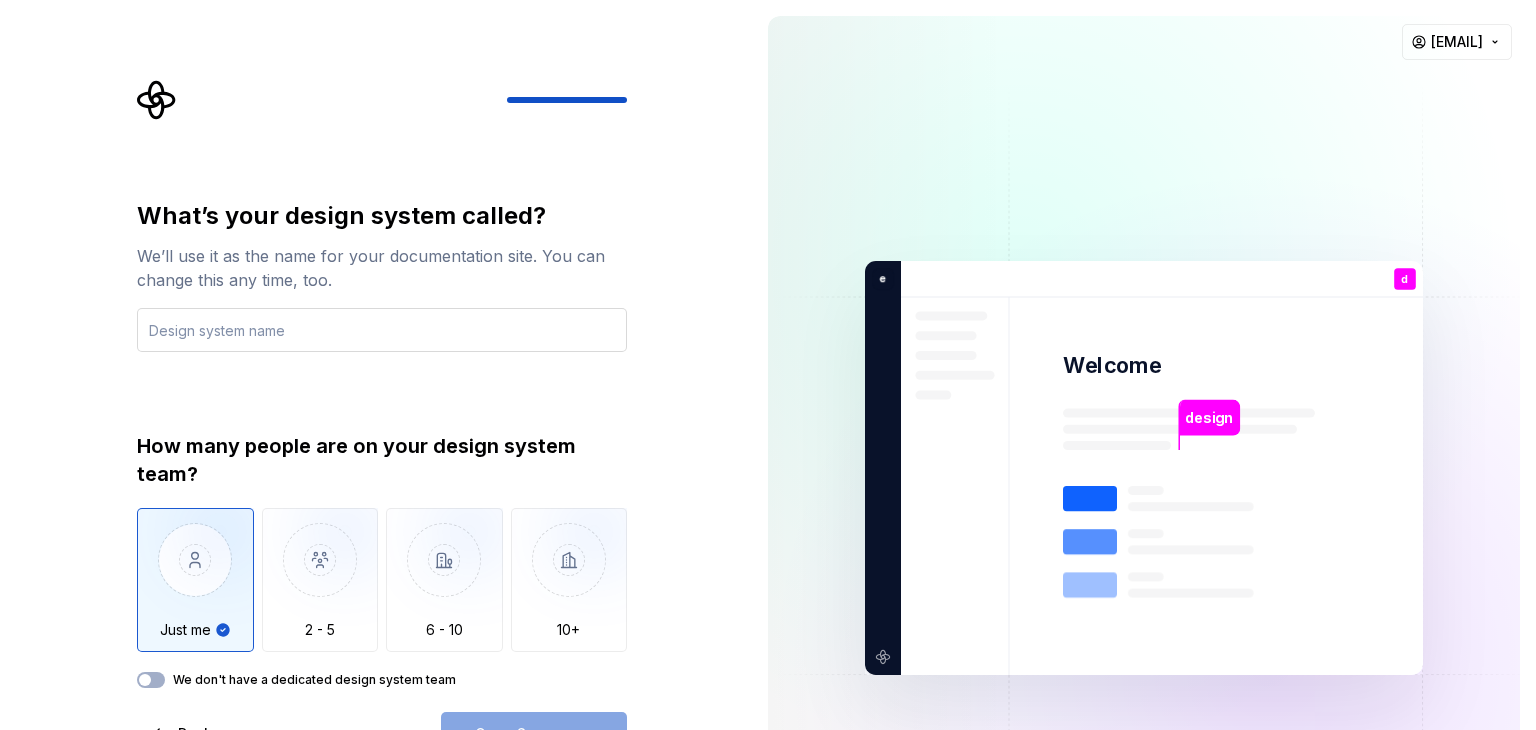click at bounding box center [382, 330] 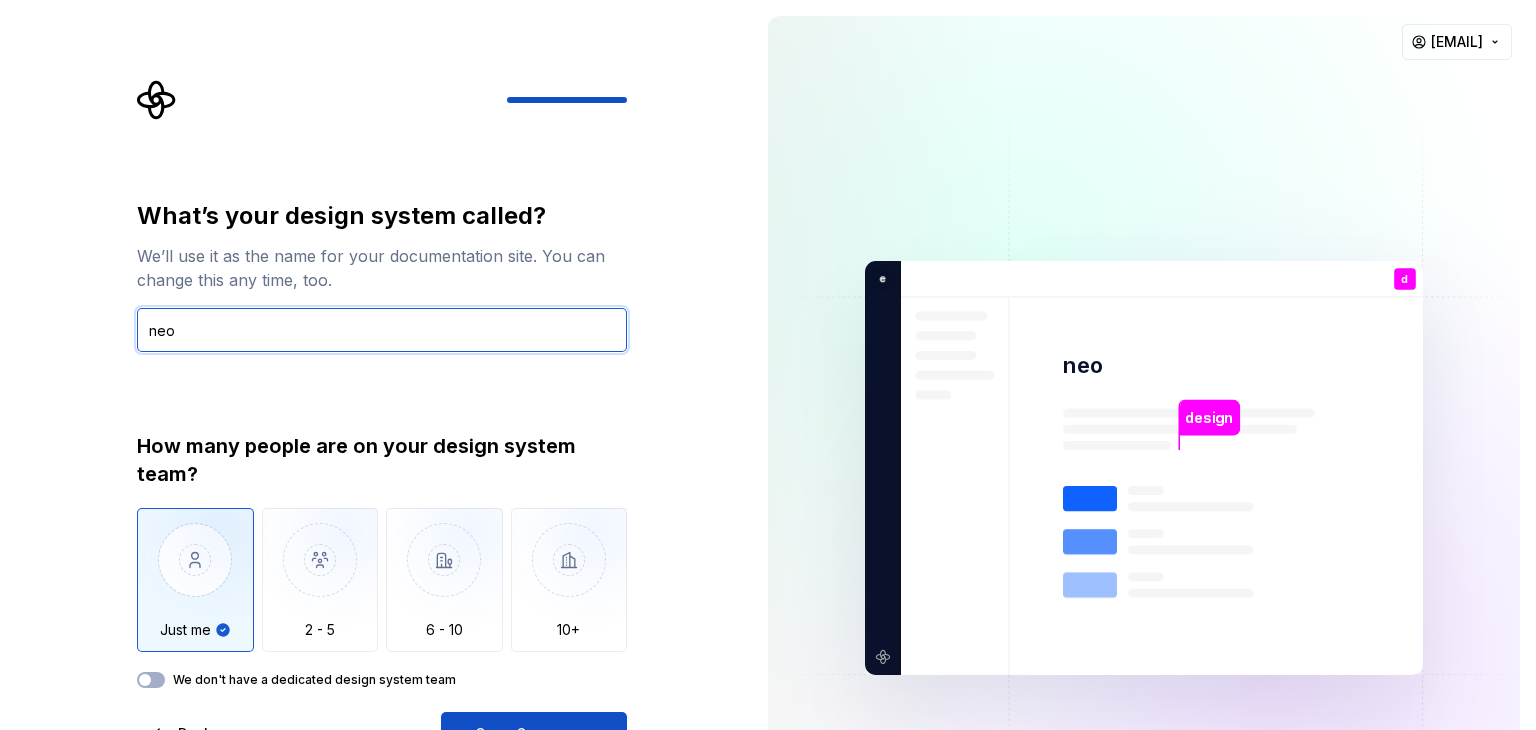 type on "neo" 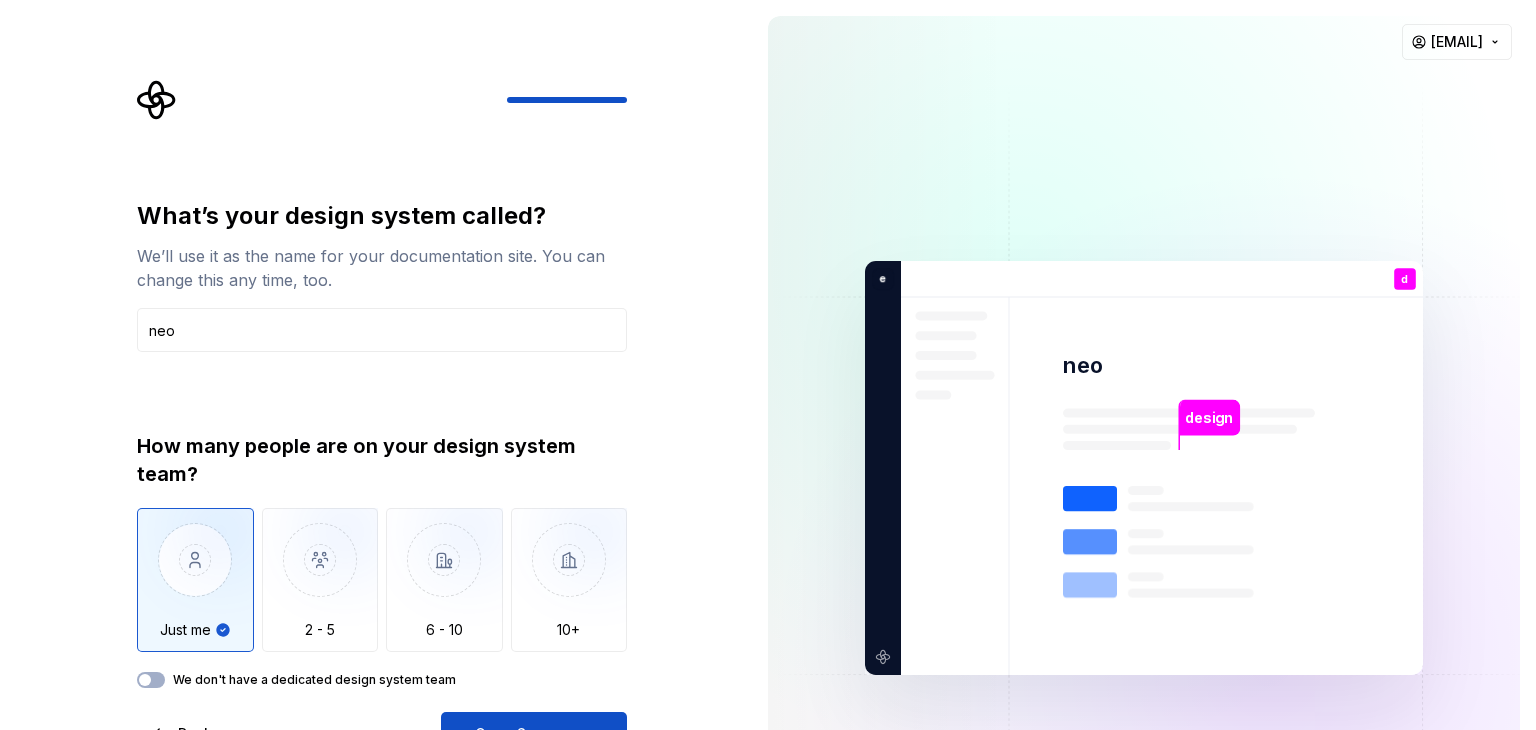 click on "What’s your design system called? We’ll use it as the name for your documentation site. You can change this any time, too. [NAME] How many people are on your design system team? Just me 2 - 5 6 - 10 10+ We don't have a dedicated design system team Back Open Supernova" at bounding box center [388, 418] 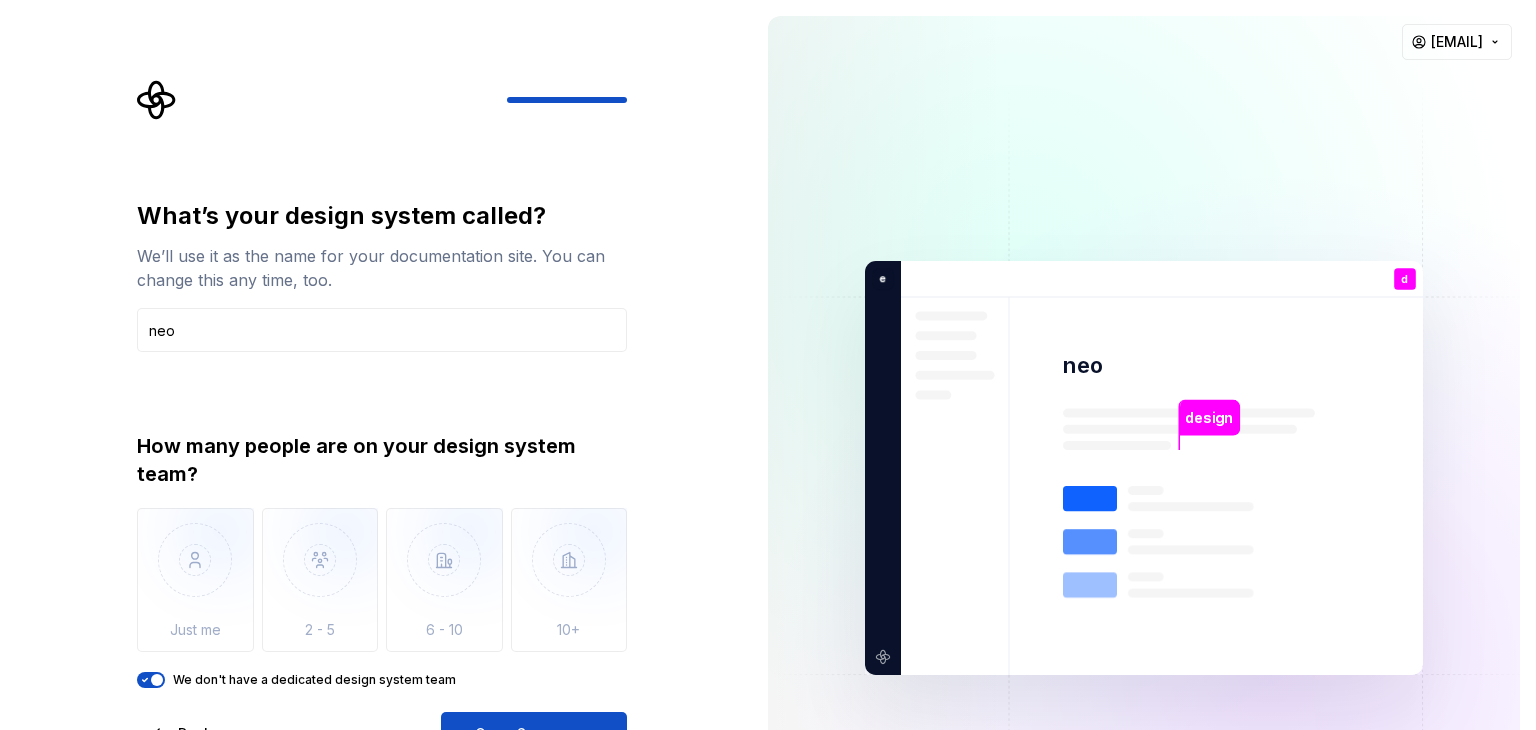 click on "We don't have a dedicated design system team" at bounding box center (314, 680) 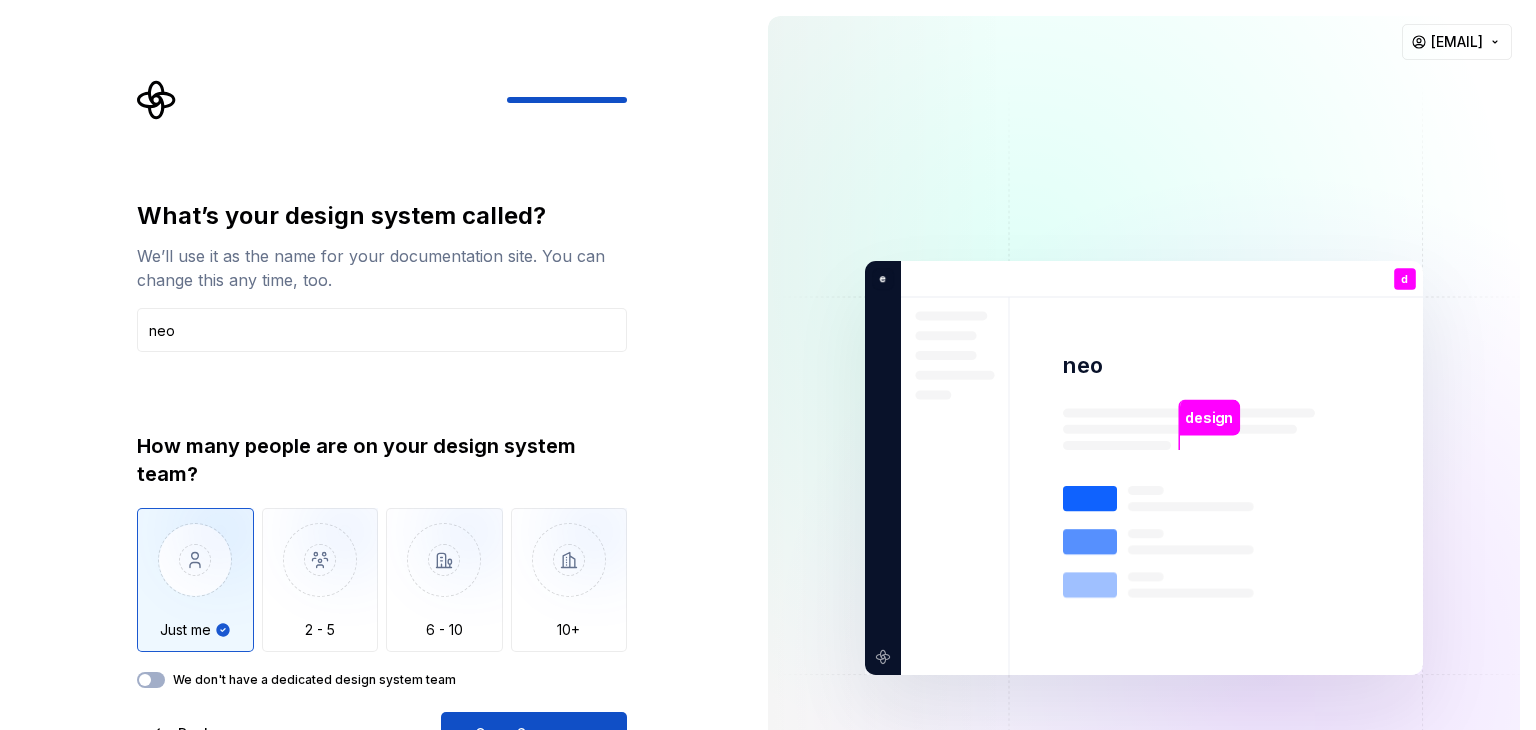 click on "What’s your design system called? We’ll use it as the name for your documentation site. You can change this any time, too. [NAME] How many people are on your design system team? Just me 2 - 5 6 - 10 10+ We don't have a dedicated design system team Back Open Supernova" at bounding box center [382, 478] 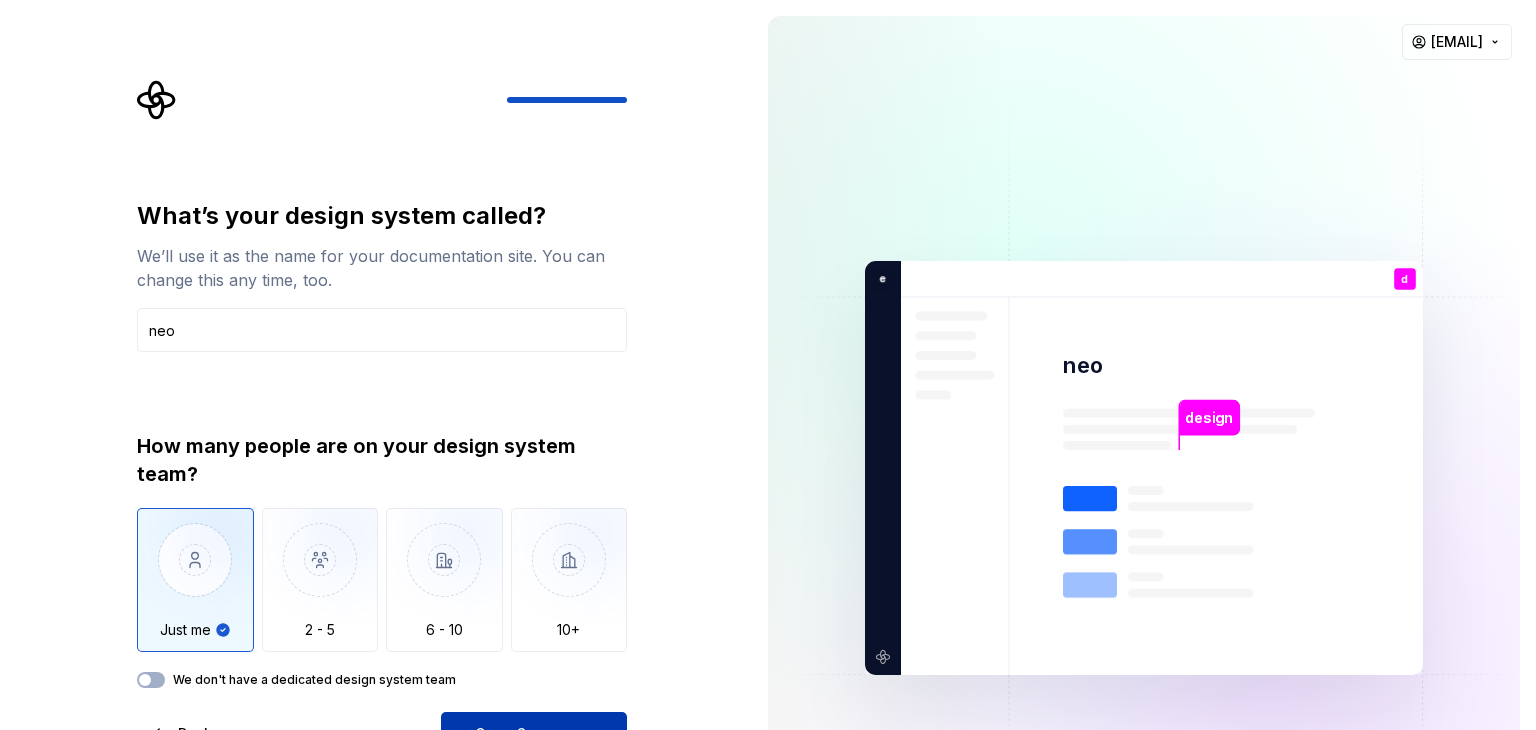 click on "Open Supernova" at bounding box center (534, 734) 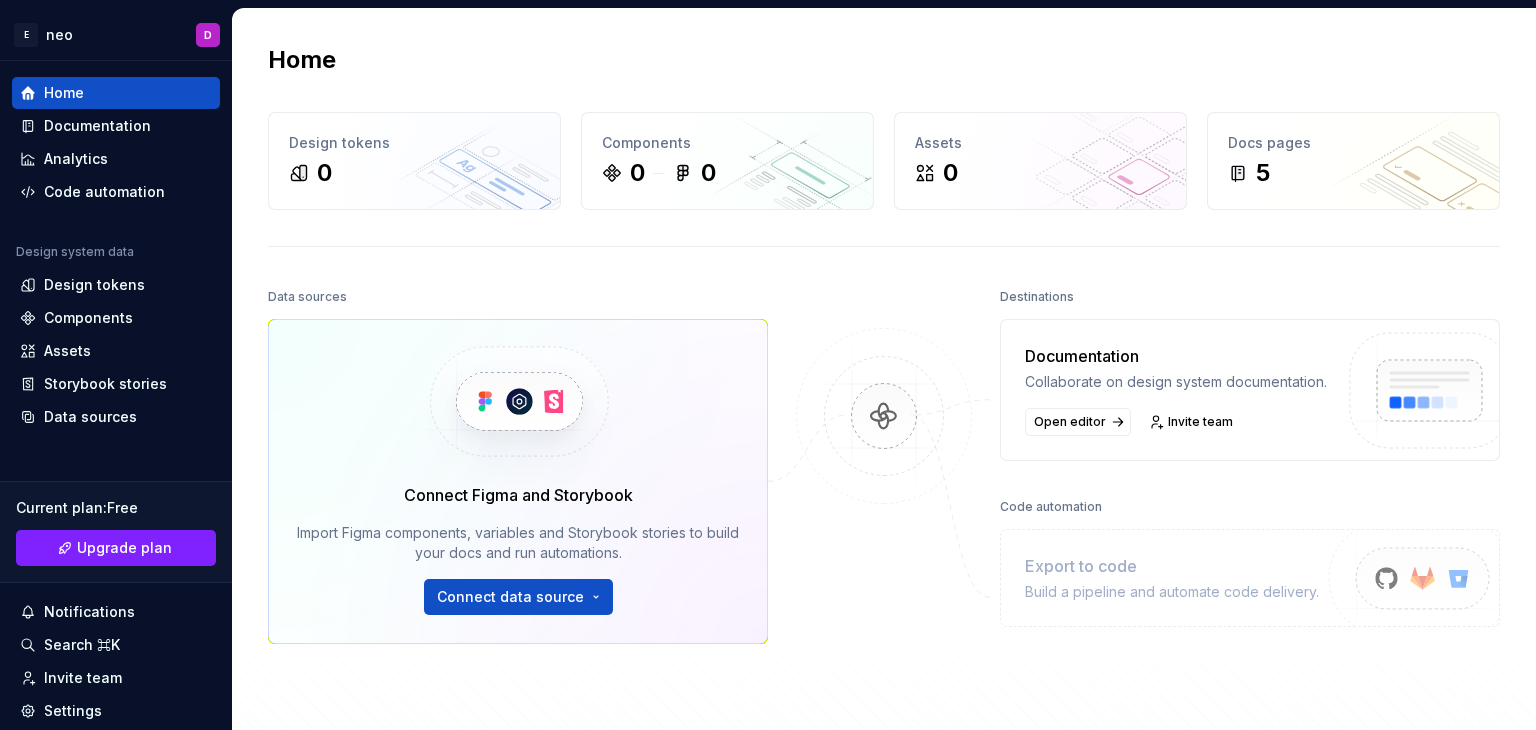 scroll, scrollTop: 276, scrollLeft: 0, axis: vertical 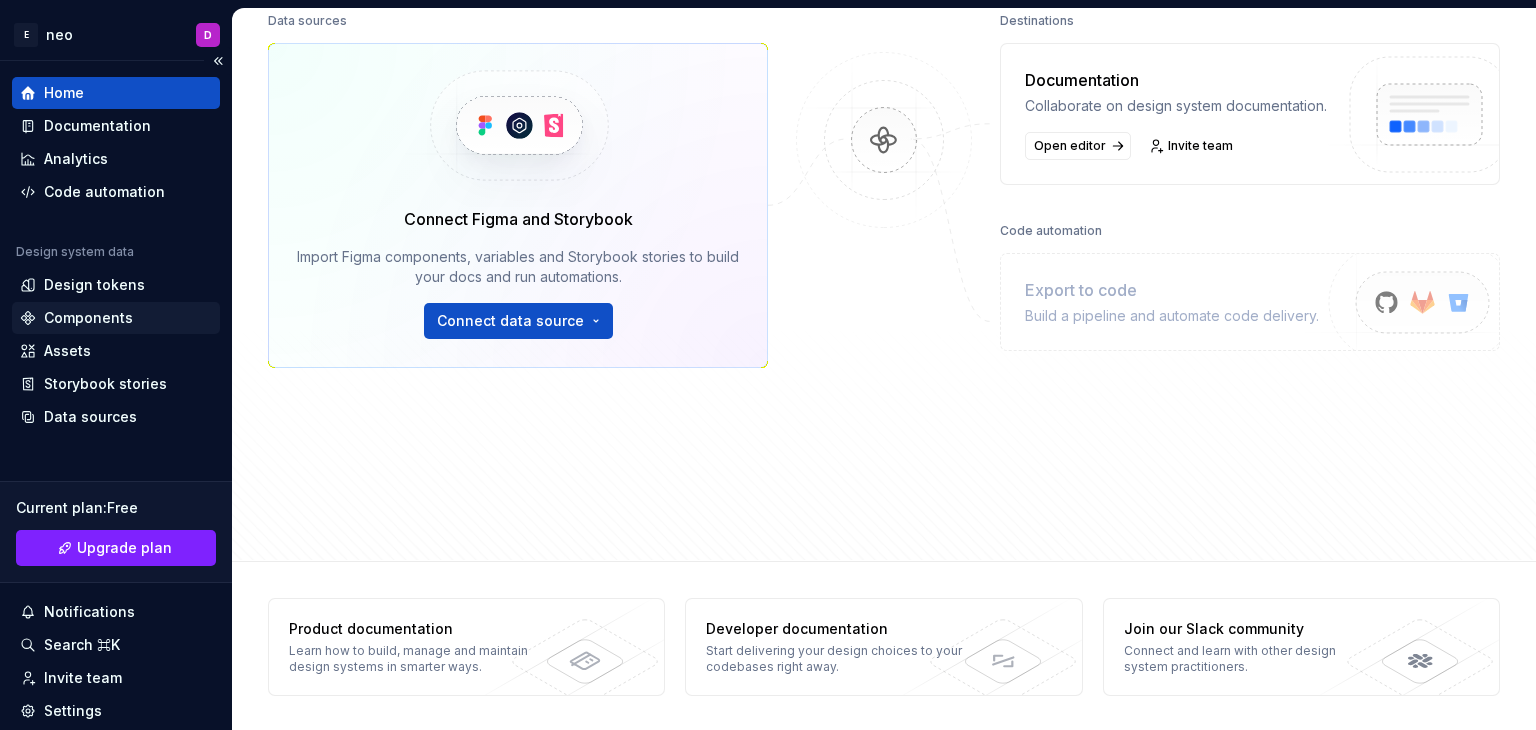 click on "Components" at bounding box center (88, 318) 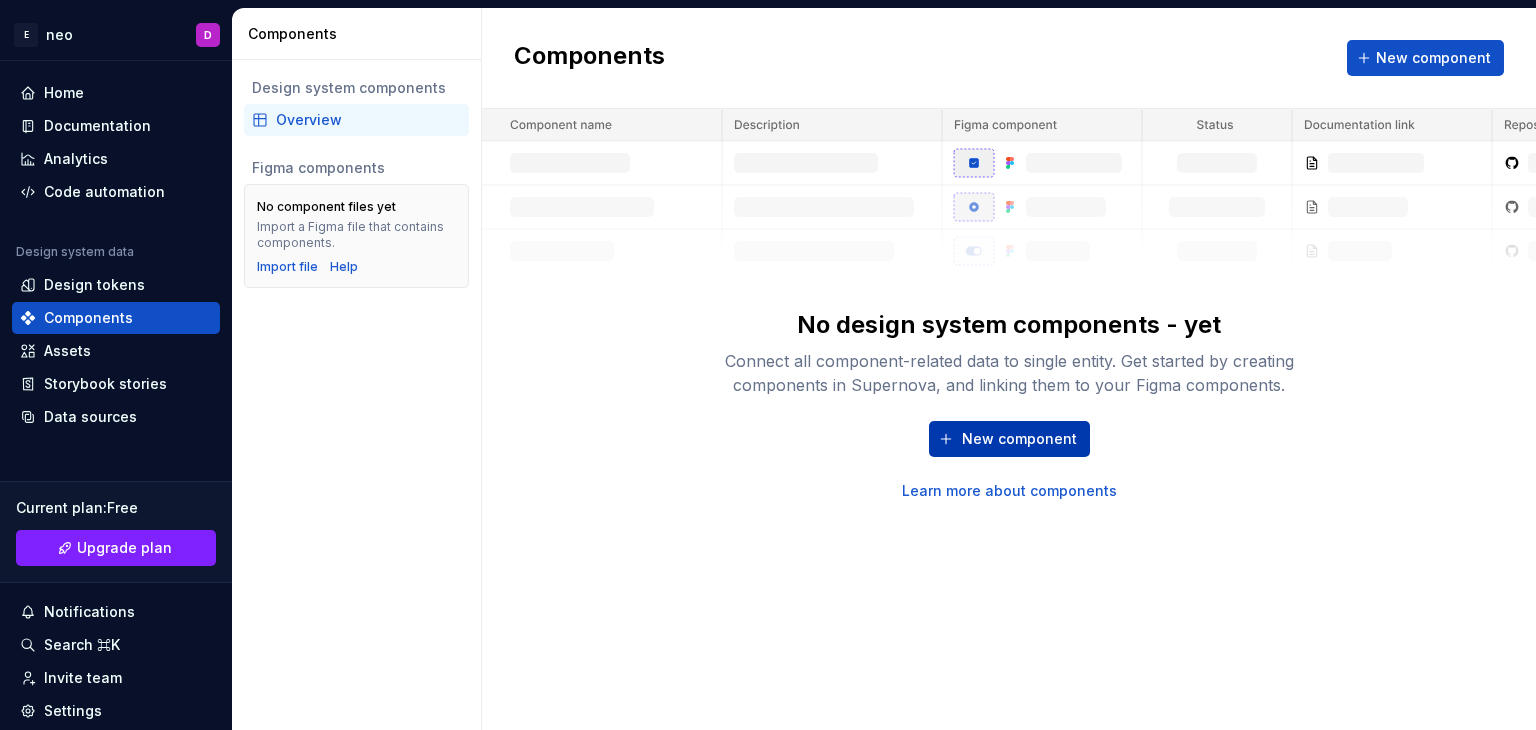 click on "New component" at bounding box center (1019, 439) 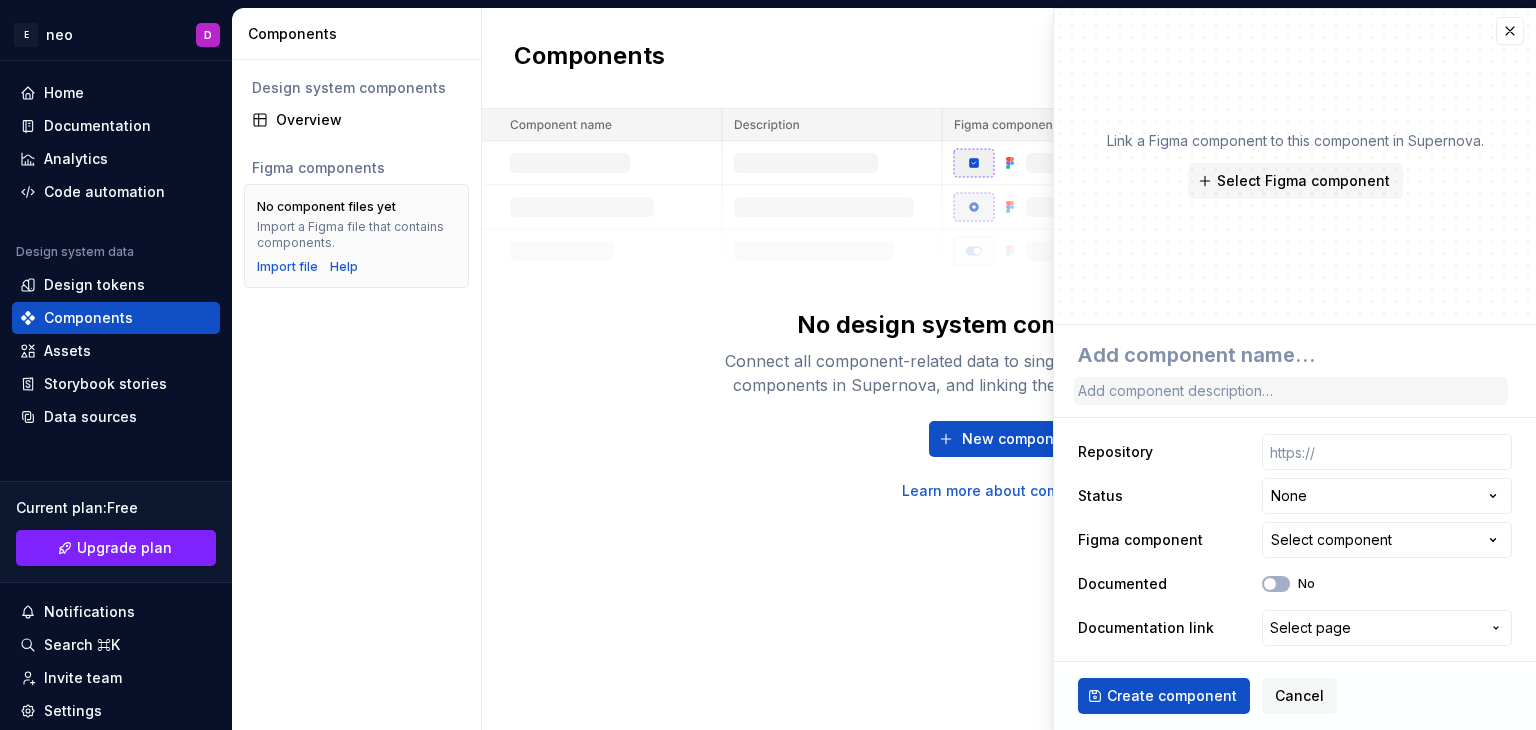 scroll, scrollTop: 5, scrollLeft: 0, axis: vertical 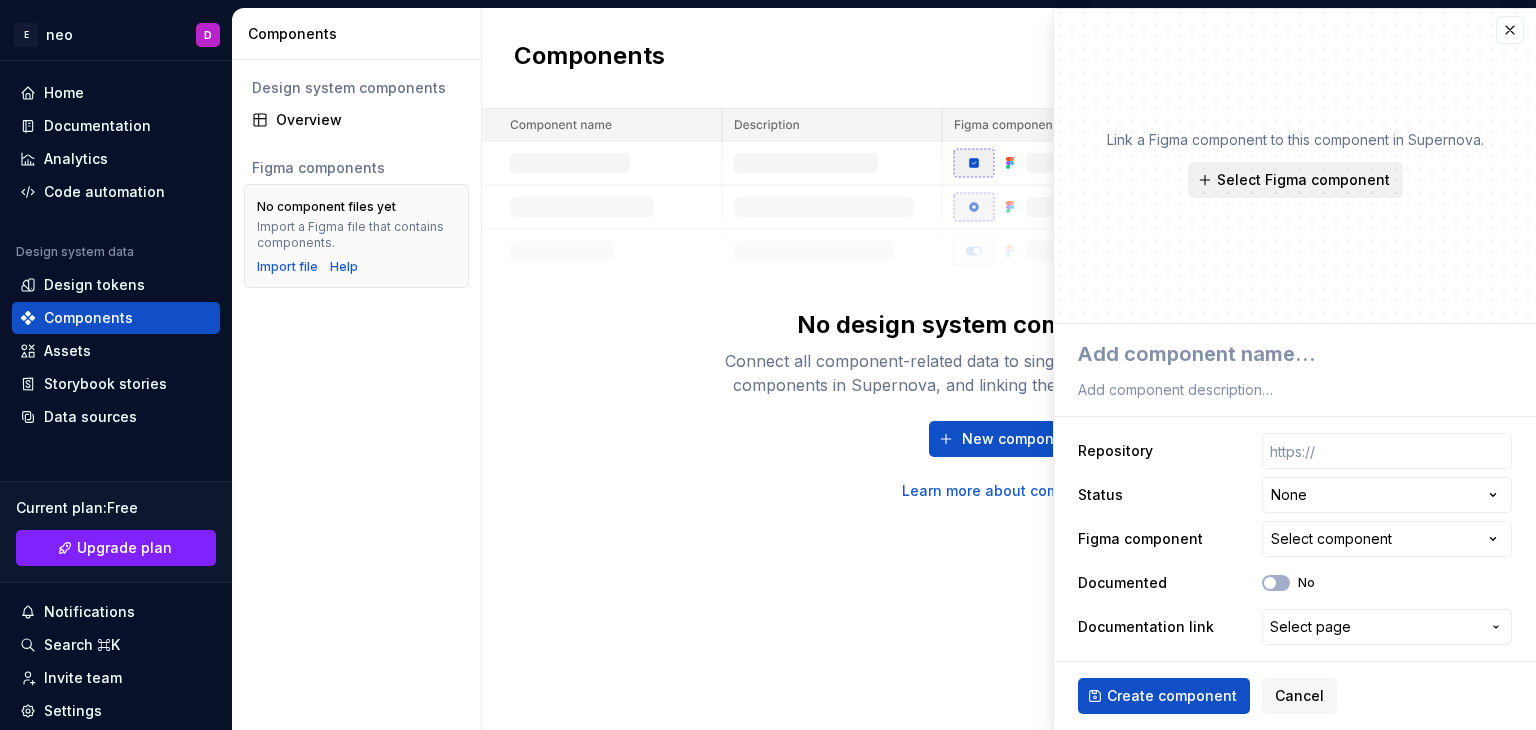 click on "Select Figma component" at bounding box center (1303, 180) 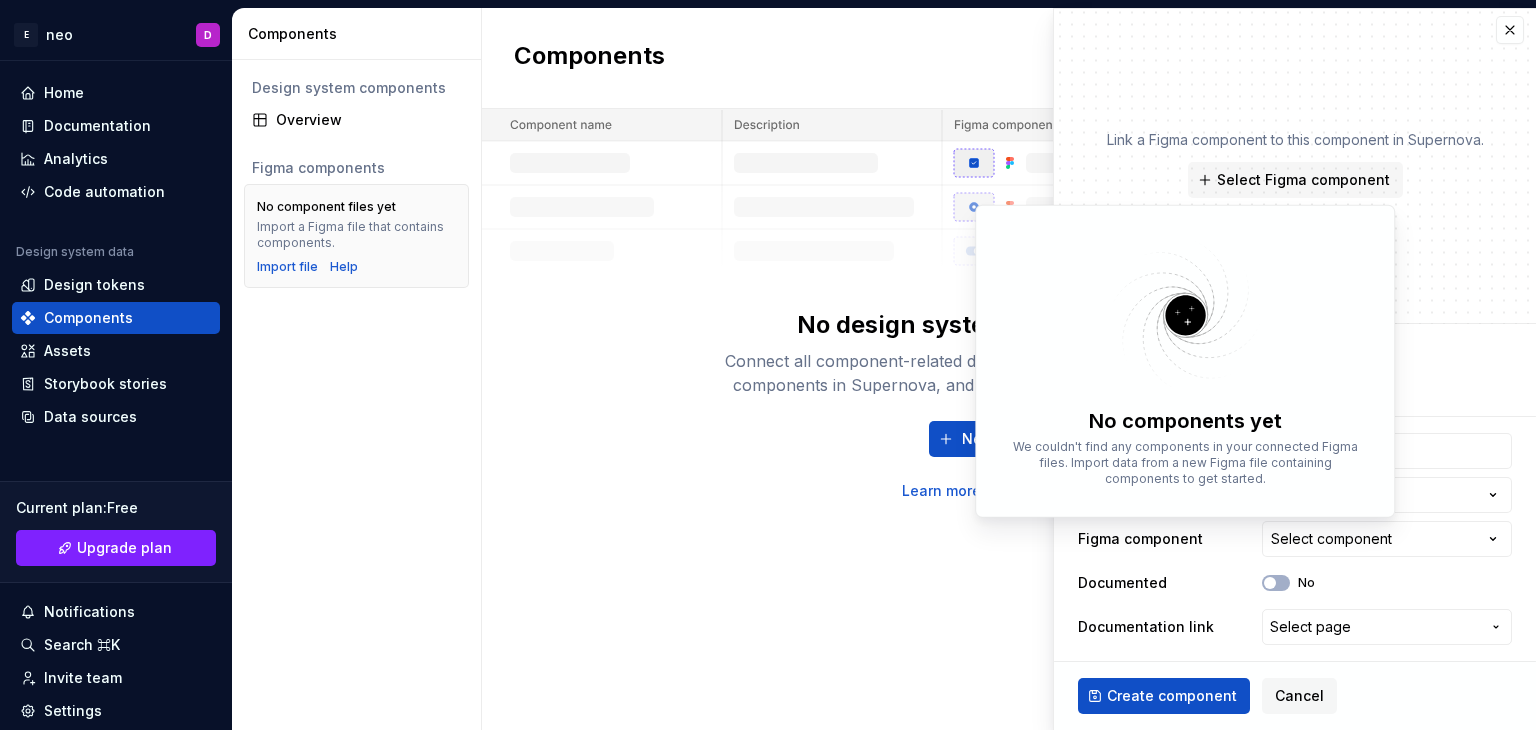 click on "Link a Figma component to this component in Supernova. Select Figma component" at bounding box center (1295, 164) 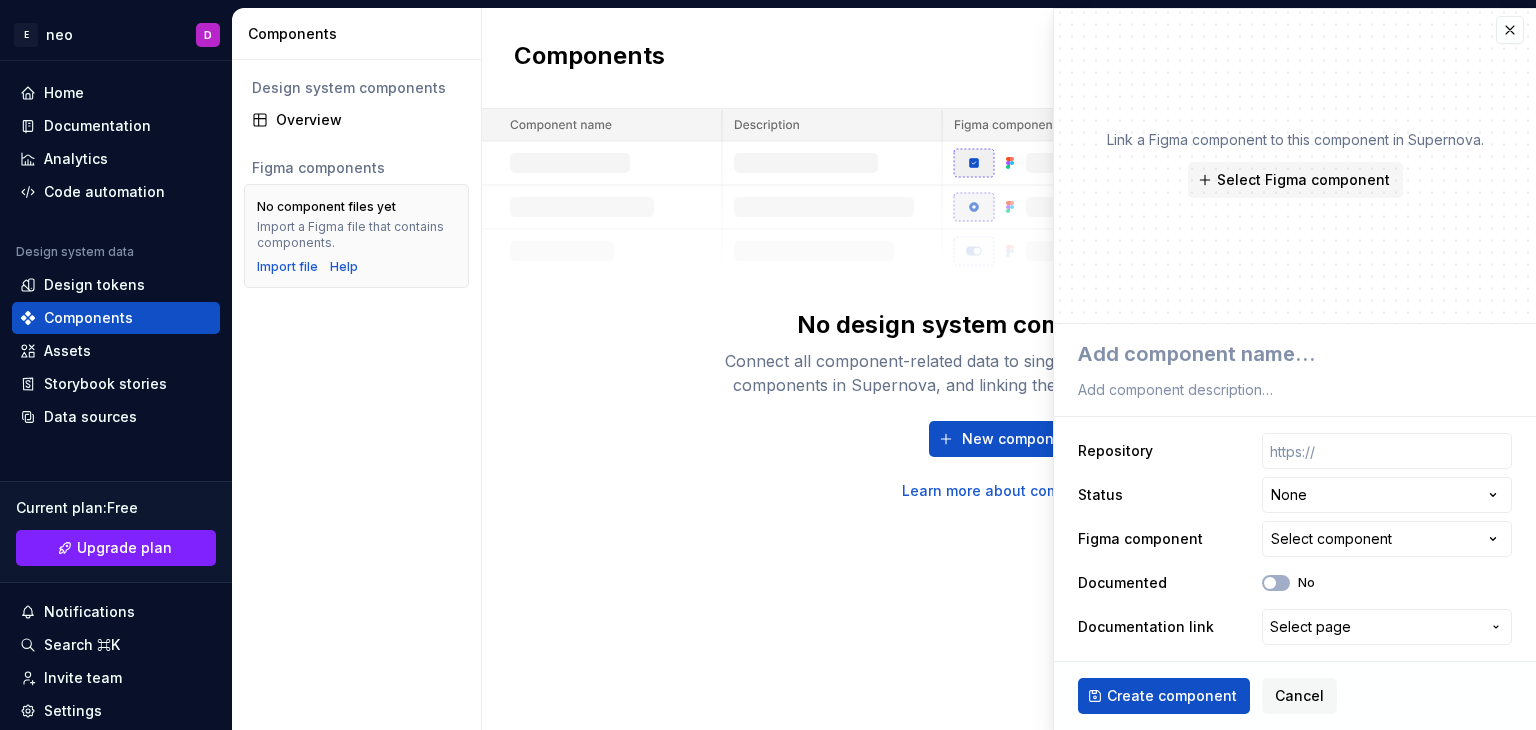 type on "*" 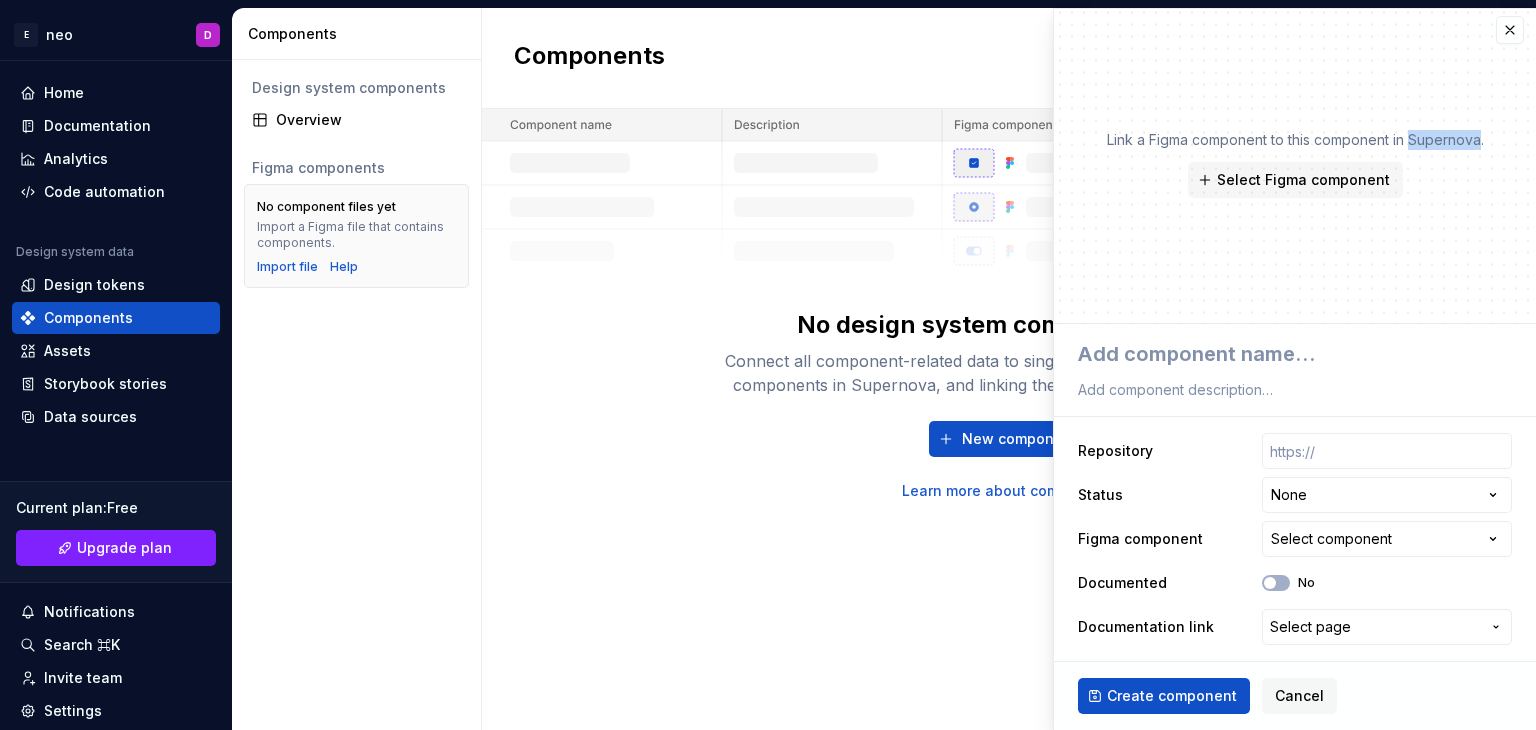 drag, startPoint x: 1444, startPoint y: 190, endPoint x: 1479, endPoint y: 128, distance: 71.19691 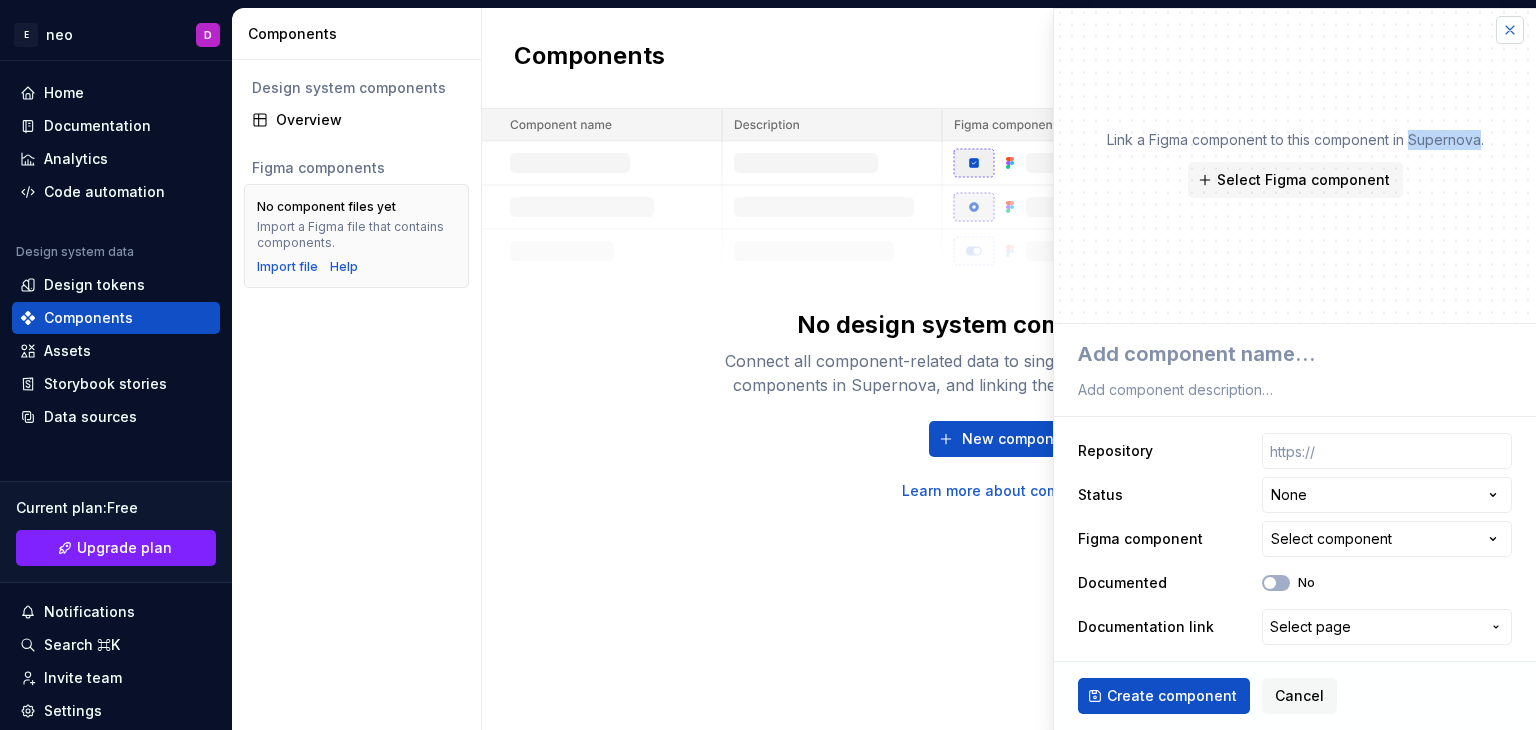 click at bounding box center (1510, 30) 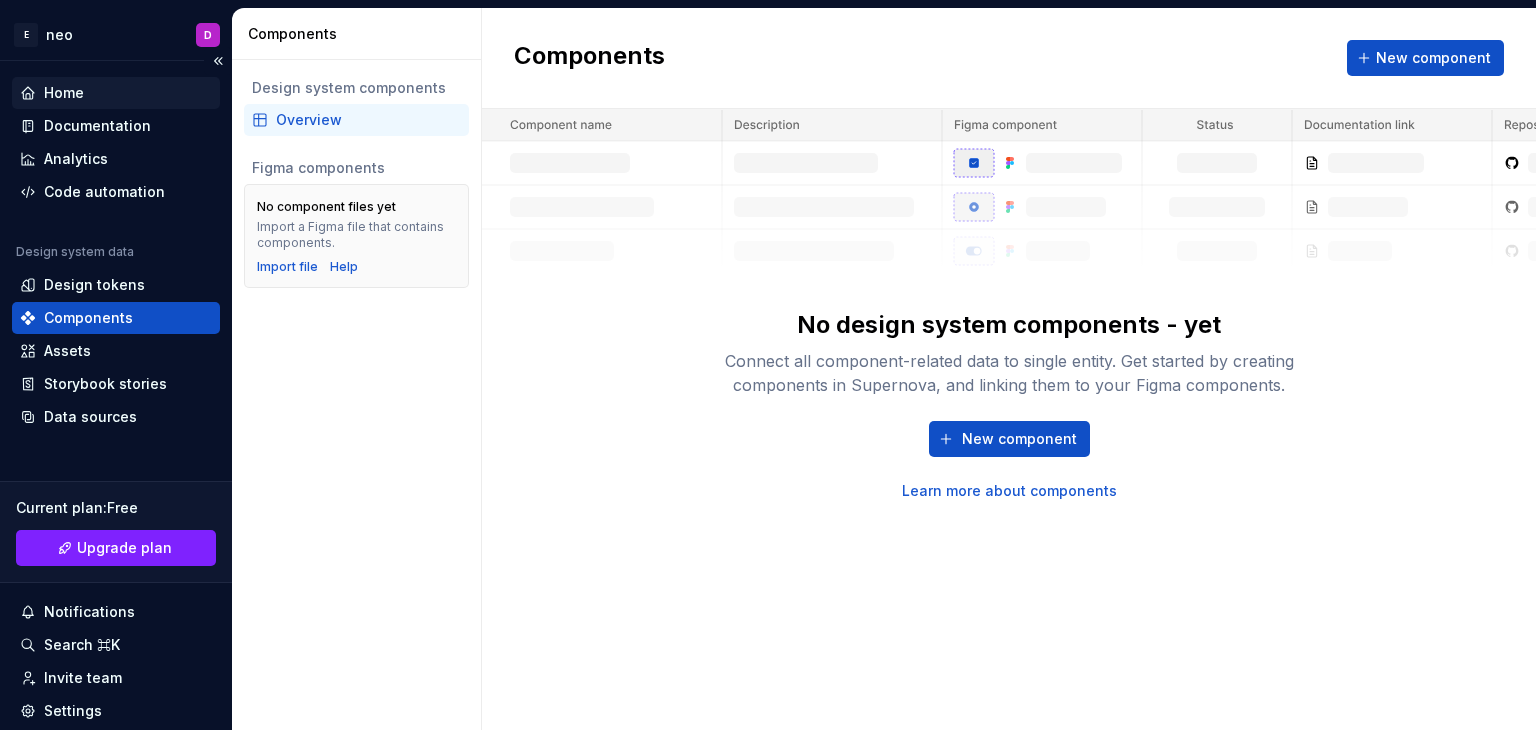 click on "Home" at bounding box center [64, 93] 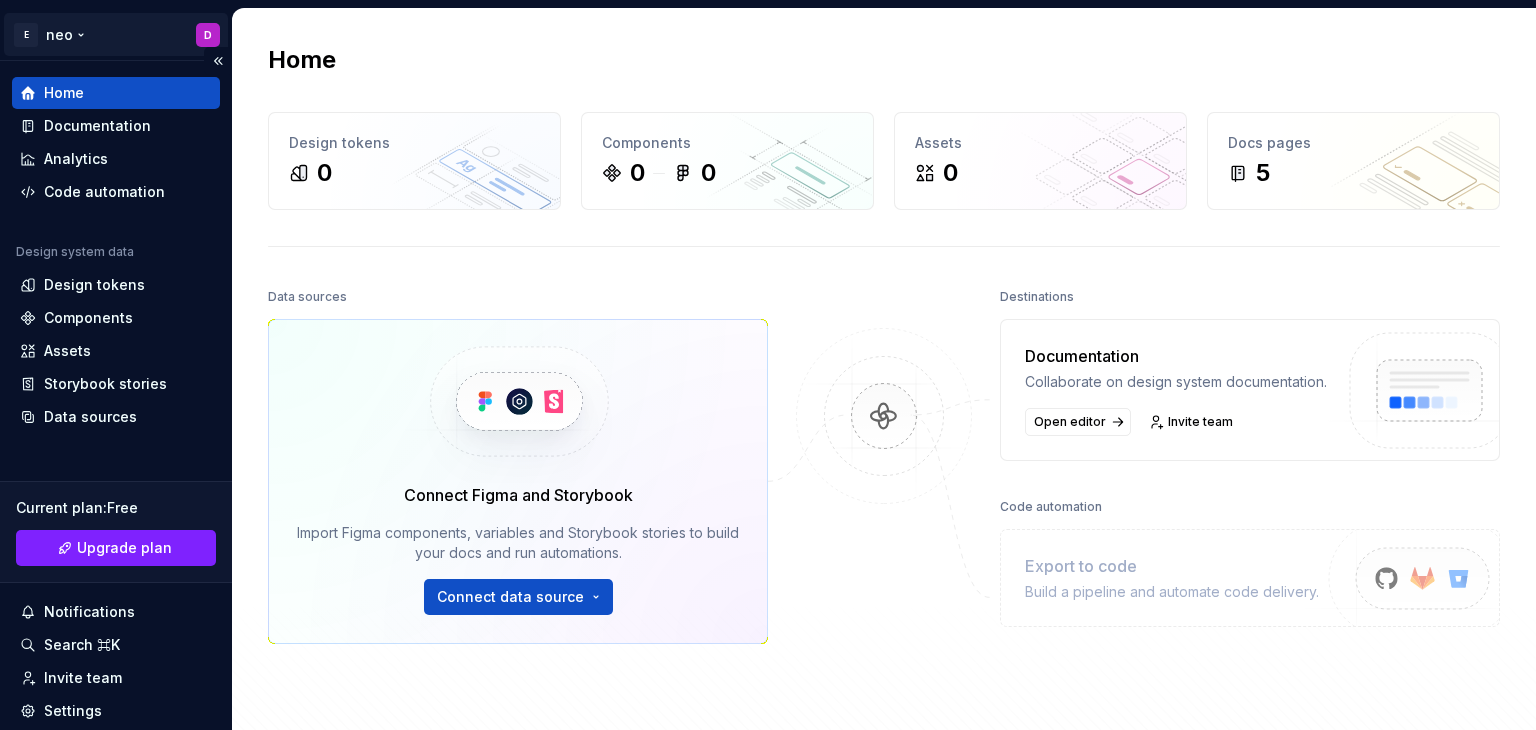 click on "E [NAME] D Home Documentation Analytics Code automation Design system data Design tokens Components Assets Storybook stories Data sources Current plan : Free Upgrade plan Notifications Search ⌘K Invite team Settings Contact support Help Home Design tokens 0 Components 0 0 Assets 0 Docs pages 5 Data sources Connect Figma and Storybook Import Figma components, variables and Storybook stories to build your docs and run automations. Connect data source Destinations Documentation Collaborate on design system documentation. Open editor Invite team Code automation Export to code Build a pipeline and automate code delivery. Product documentation Learn how to build, manage and maintain design systems in smarter ways. Developer documentation Start delivering your design choices to your codebases right away. Join our Slack community Connect and learn with other design system practitioners. *" at bounding box center [768, 365] 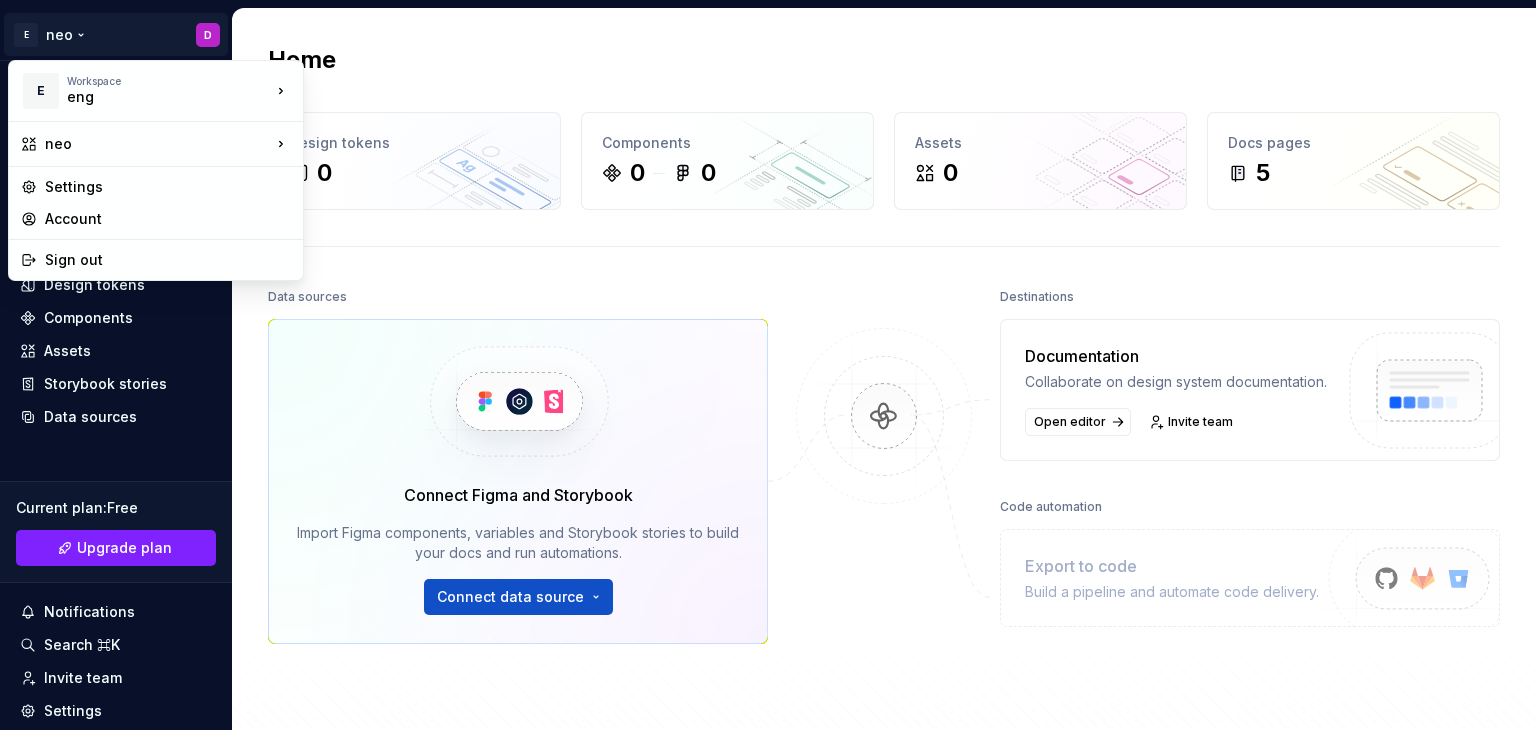 click on "E [NAME] D Home Documentation Analytics Code automation Design system data Design tokens Components Assets Storybook stories Data sources Current plan : Free Upgrade plan Notifications Search ⌘K Invite team Settings Contact support Help Home Design tokens 0 Components 0 0 Assets 0 Docs pages 5 Data sources Connect Figma and Storybook Import Figma components, variables and Storybook stories to build your docs and run automations. Connect data source Destinations Documentation Collaborate on design system documentation. Open editor Invite team Code automation Export to code Build a pipeline and automate code delivery. Product documentation Learn how to build, manage and maintain design systems in smarter ways. Developer documentation Start delivering your design choices to your codebases right away. Join our Slack community Connect and learn with other design system practitioners. * E Workspace [NAME] Settings Account Sign out" at bounding box center [768, 365] 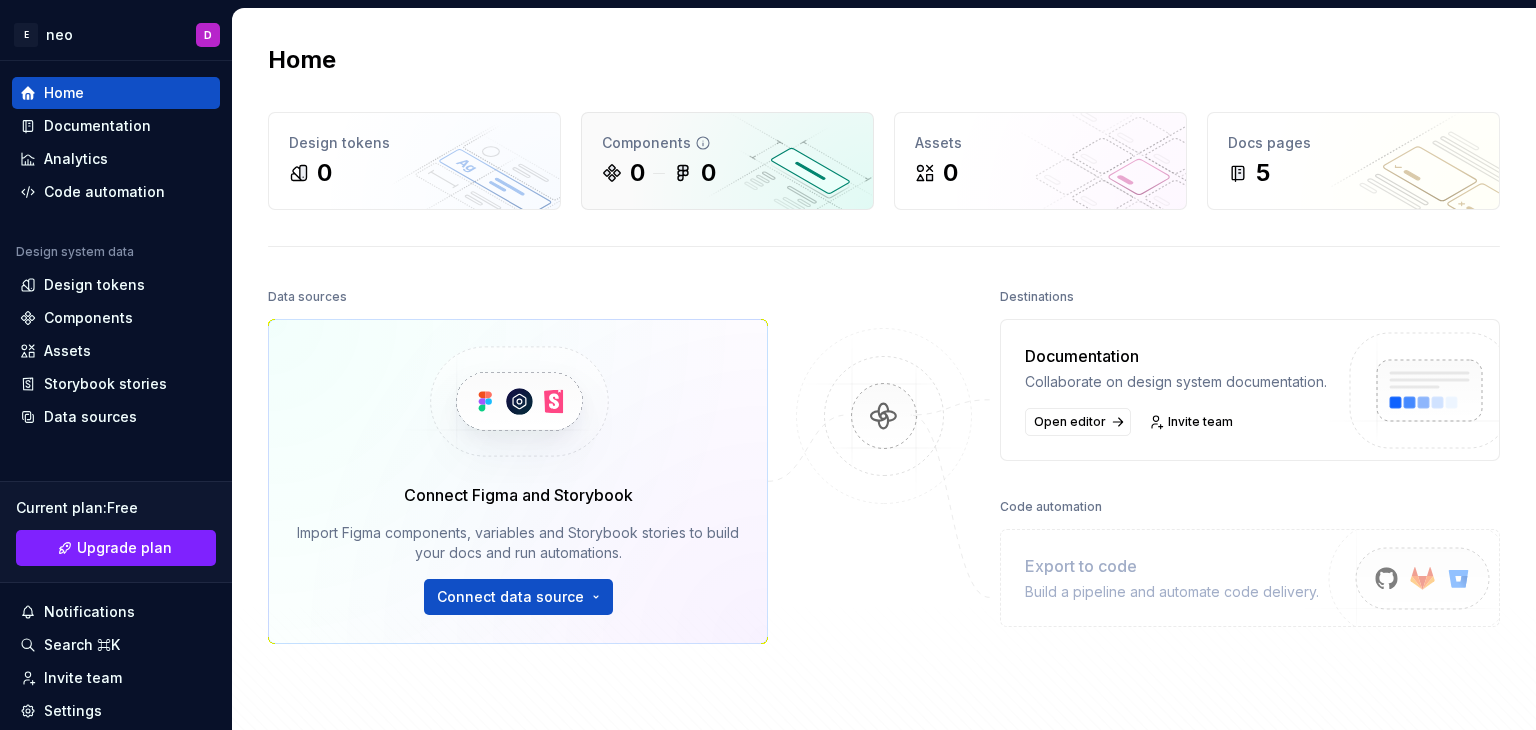 click on "Components" at bounding box center (727, 143) 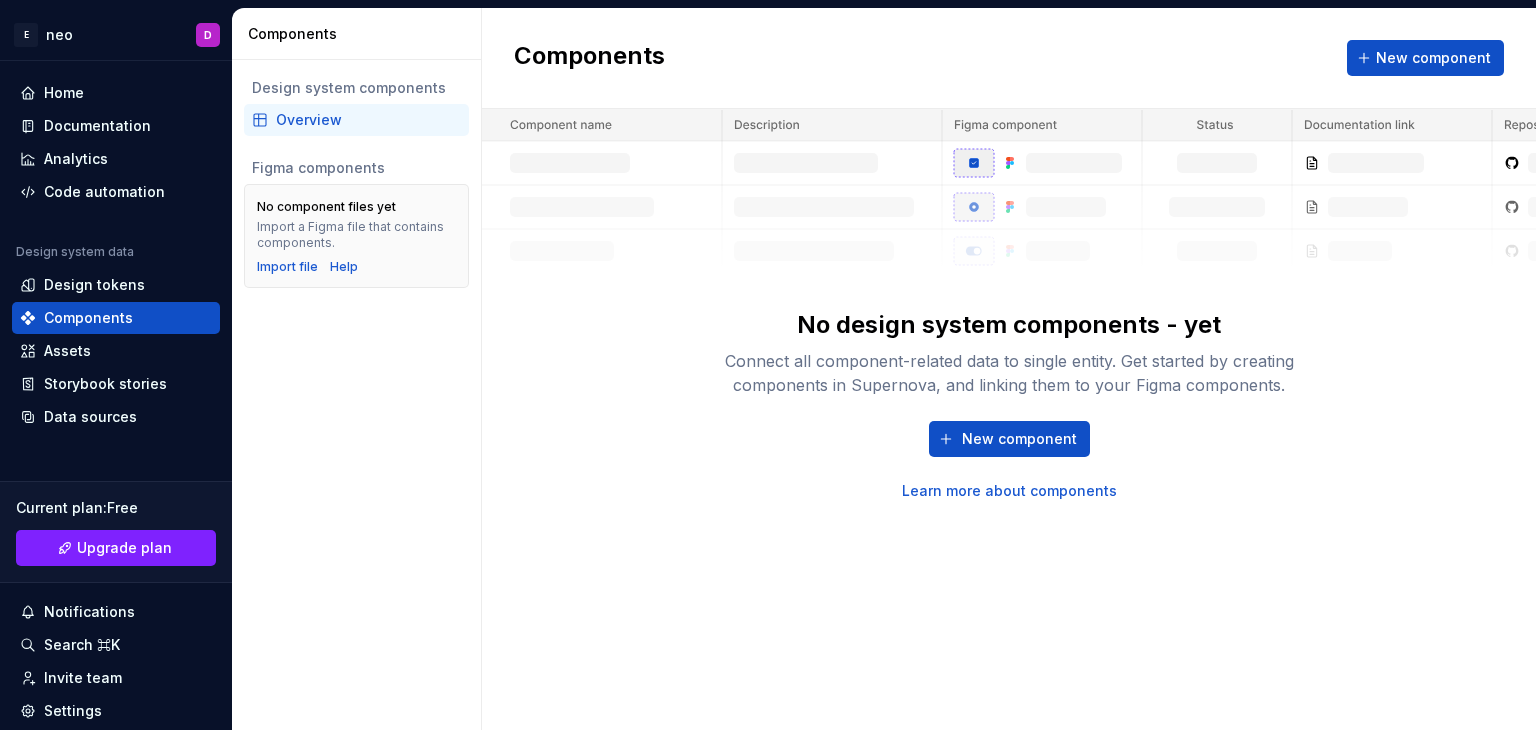 click on "Design system components Overview Figma components No component files yet Import a Figma file that contains components. Import file Help" at bounding box center [356, 395] 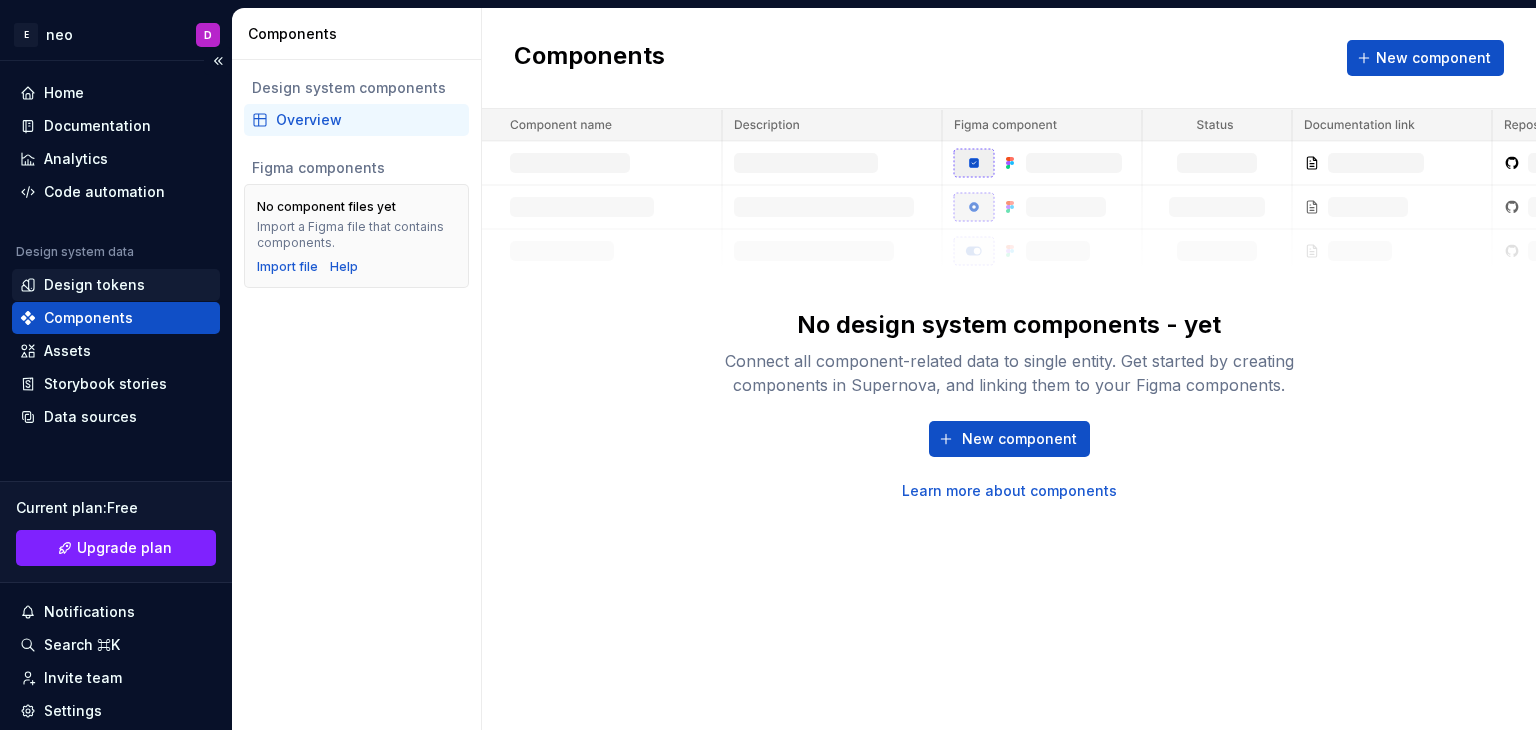 click on "Design tokens" at bounding box center [116, 285] 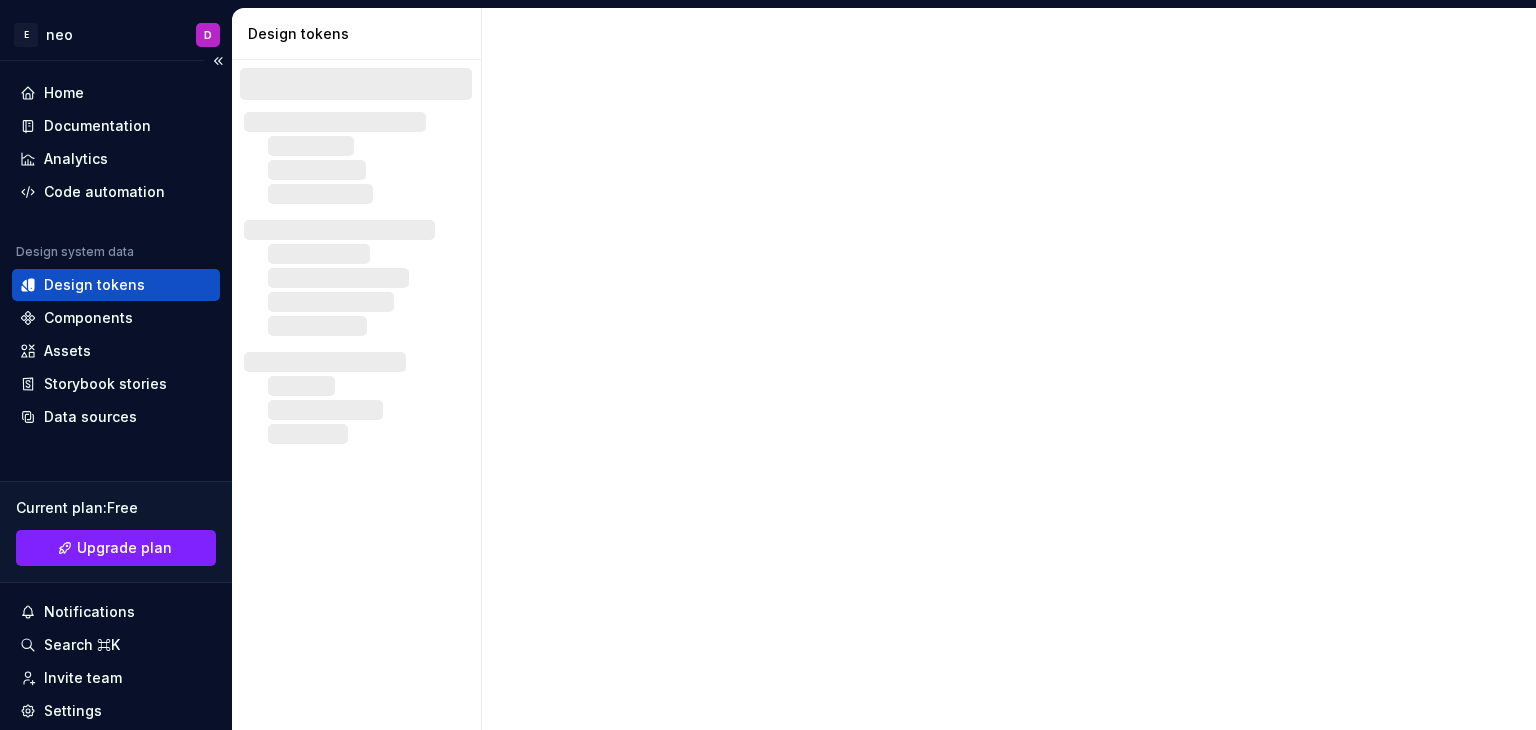 click on "Design tokens" at bounding box center [94, 285] 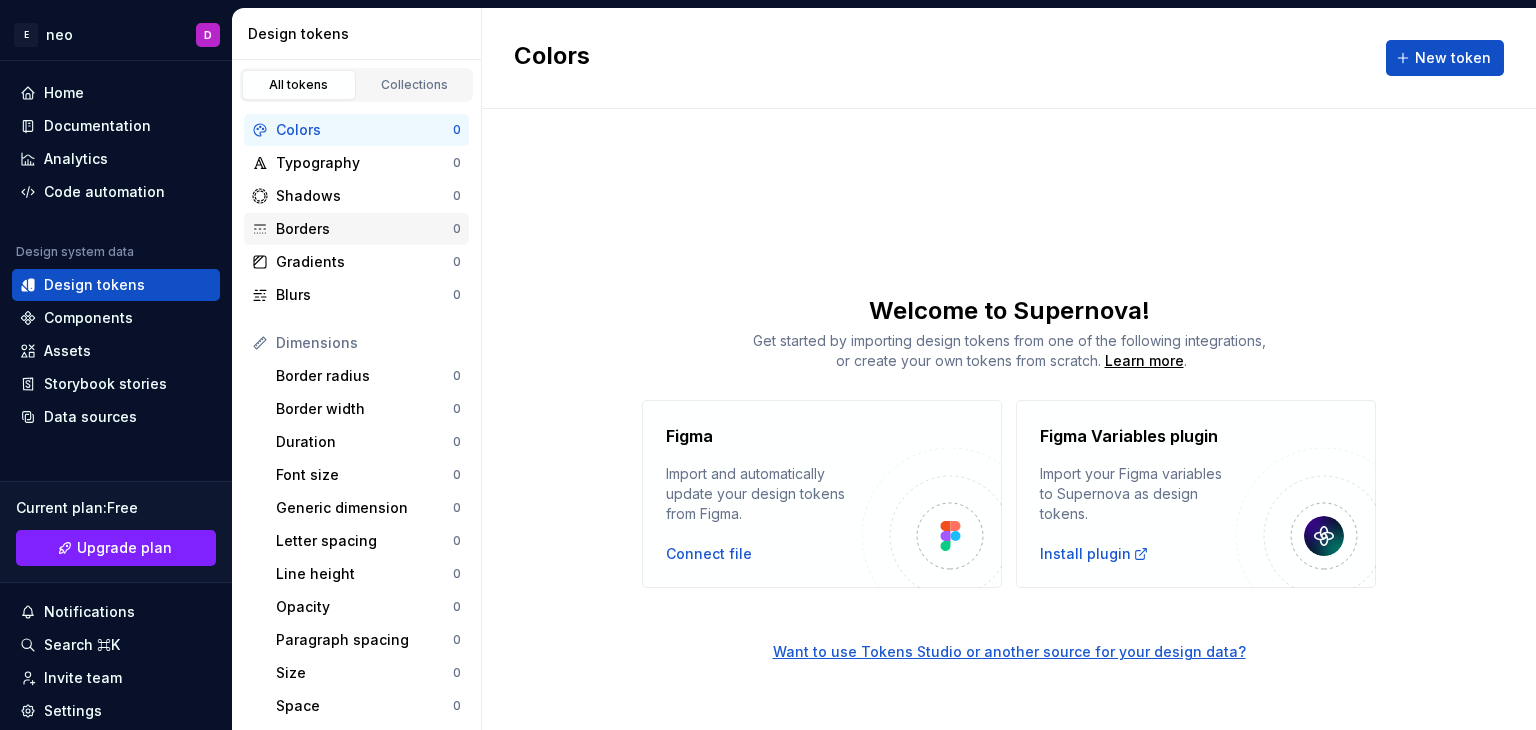click on "Borders" at bounding box center [364, 229] 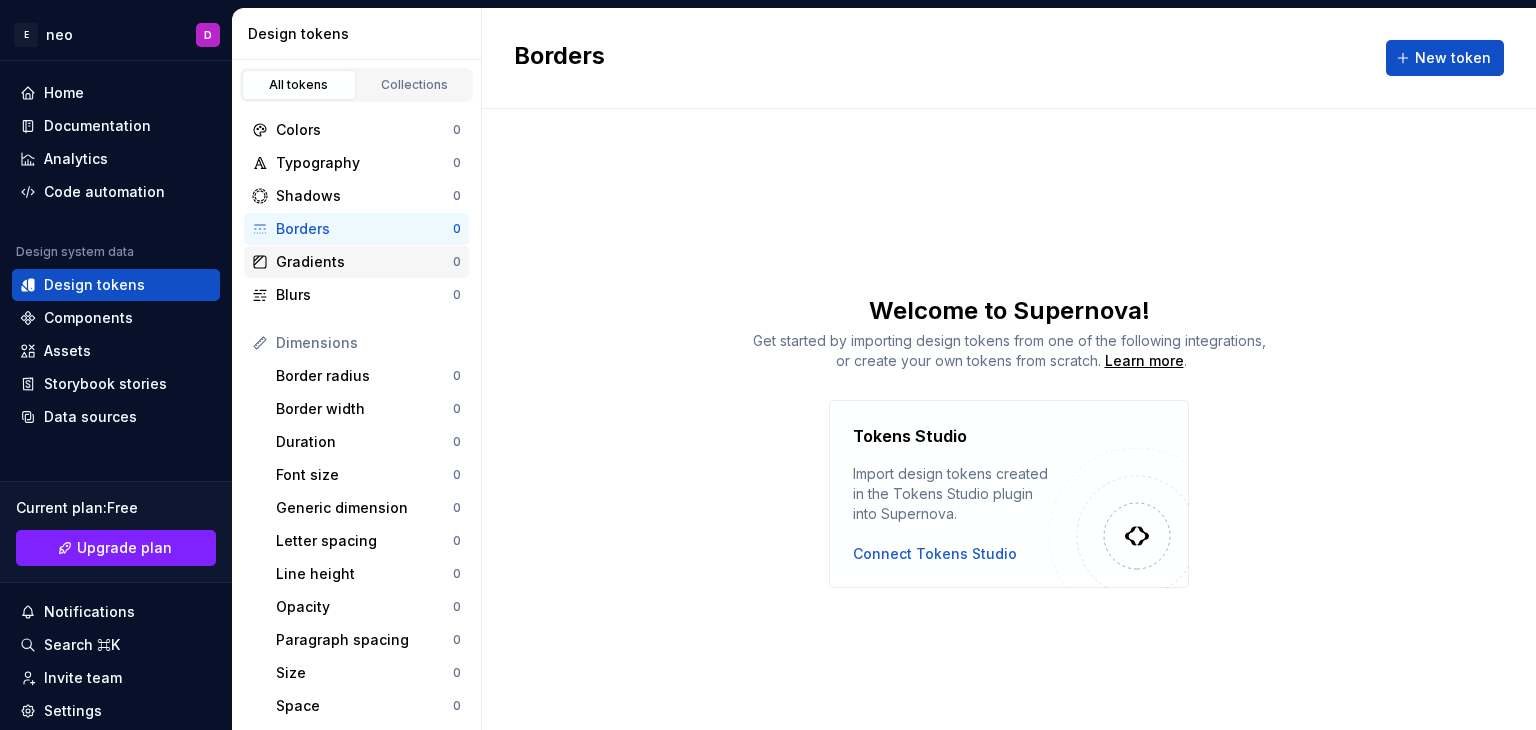 click on "Gradients 0" at bounding box center (356, 262) 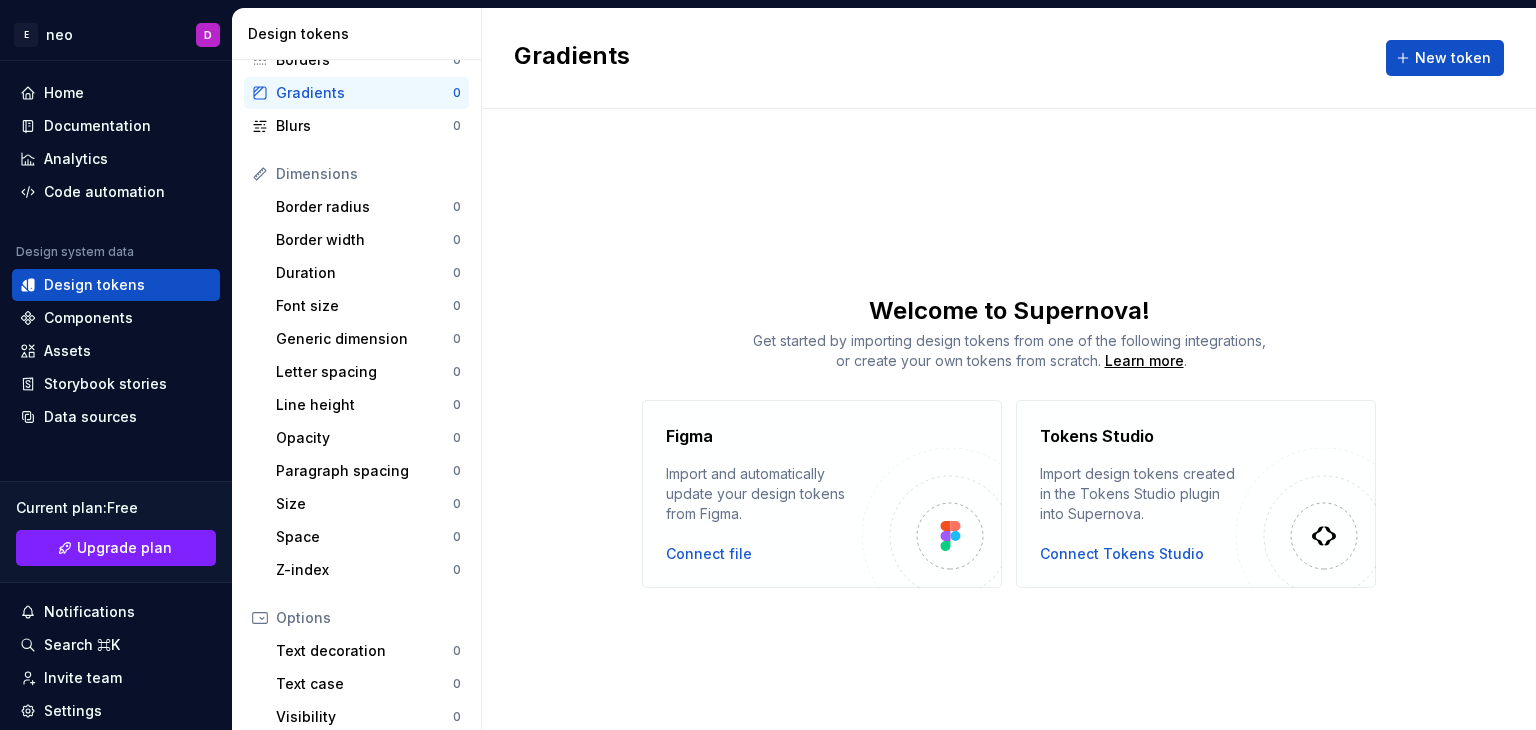scroll, scrollTop: 364, scrollLeft: 0, axis: vertical 